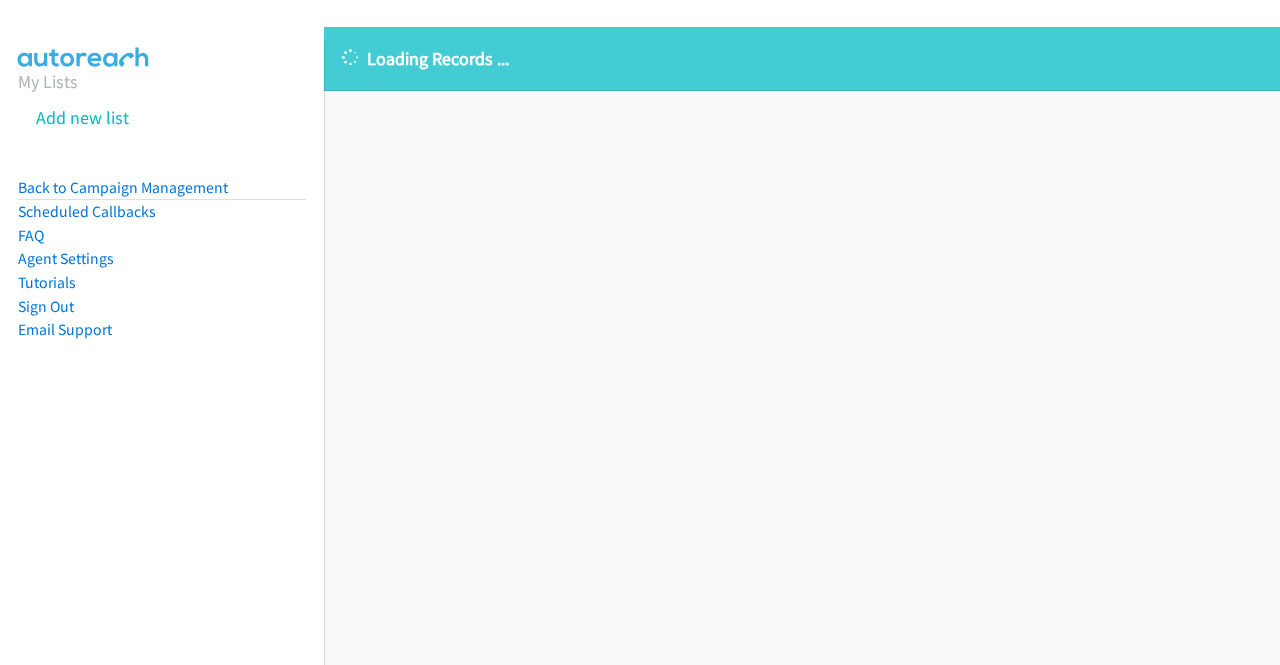scroll, scrollTop: 0, scrollLeft: 0, axis: both 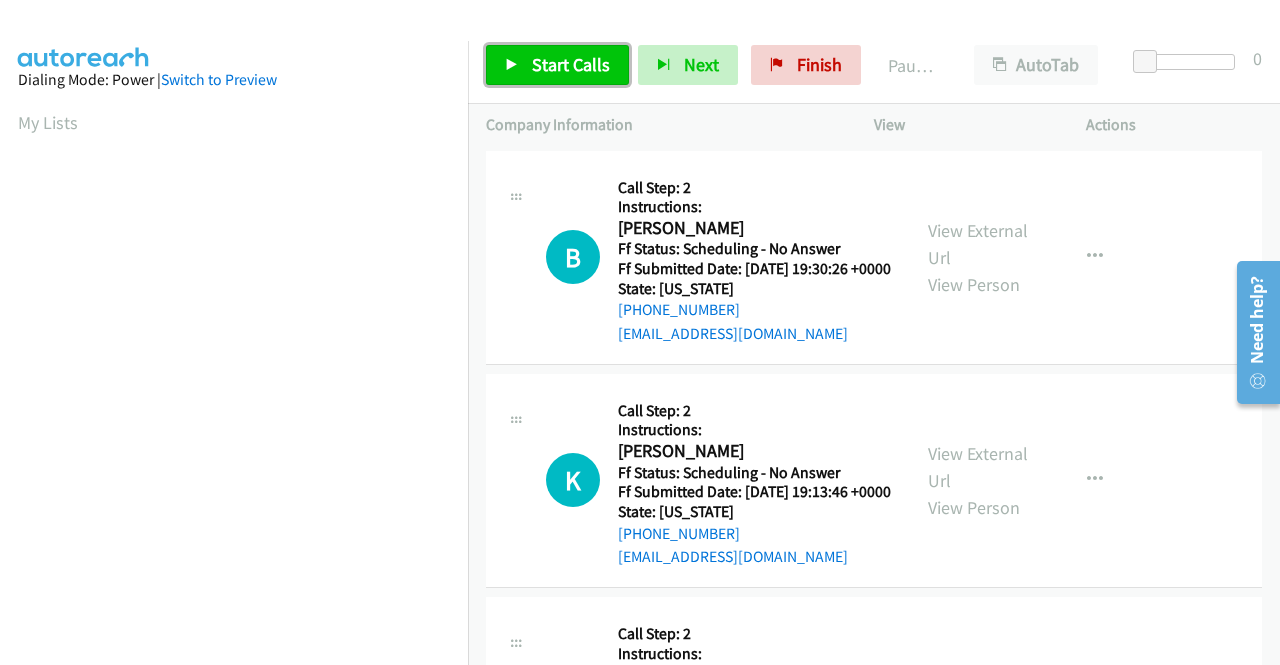 click on "Start Calls" at bounding box center [557, 65] 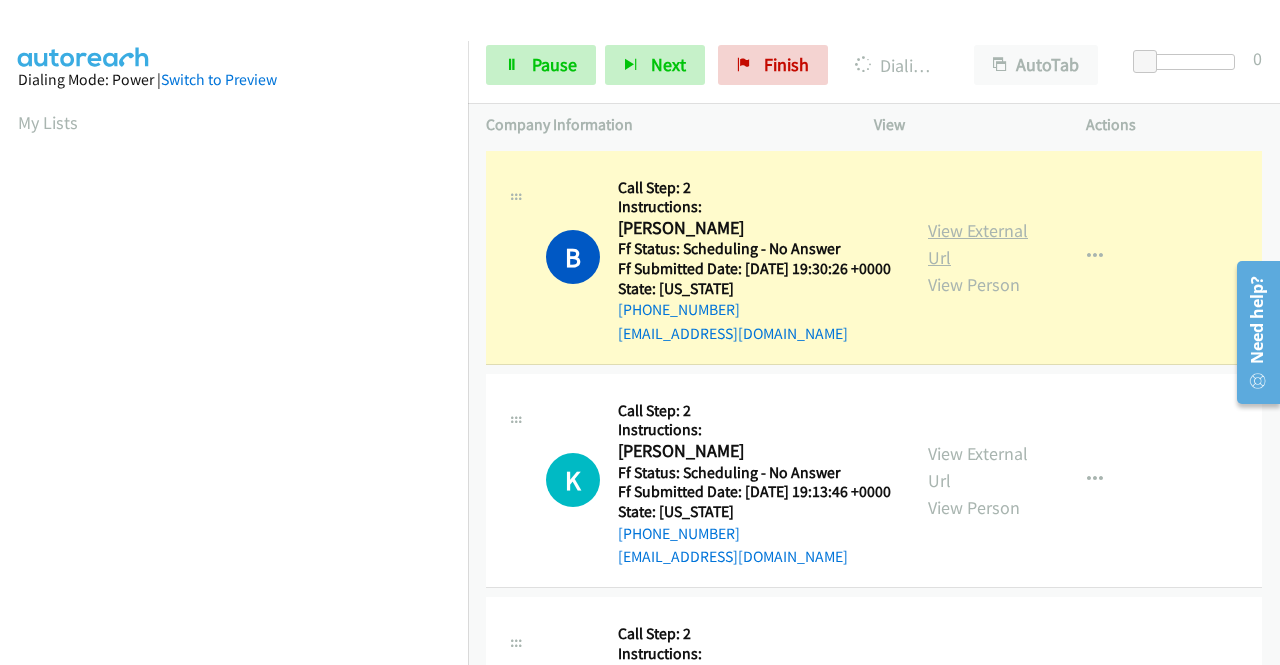 click on "View External Url" at bounding box center [978, 244] 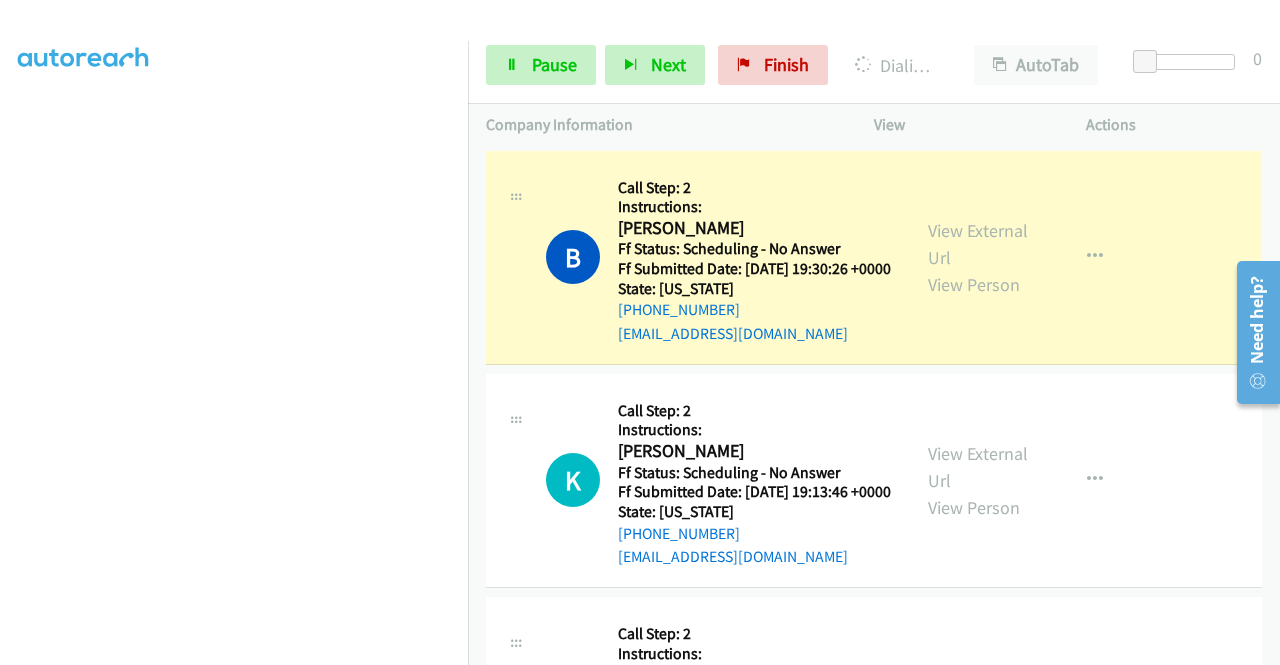 scroll, scrollTop: 456, scrollLeft: 0, axis: vertical 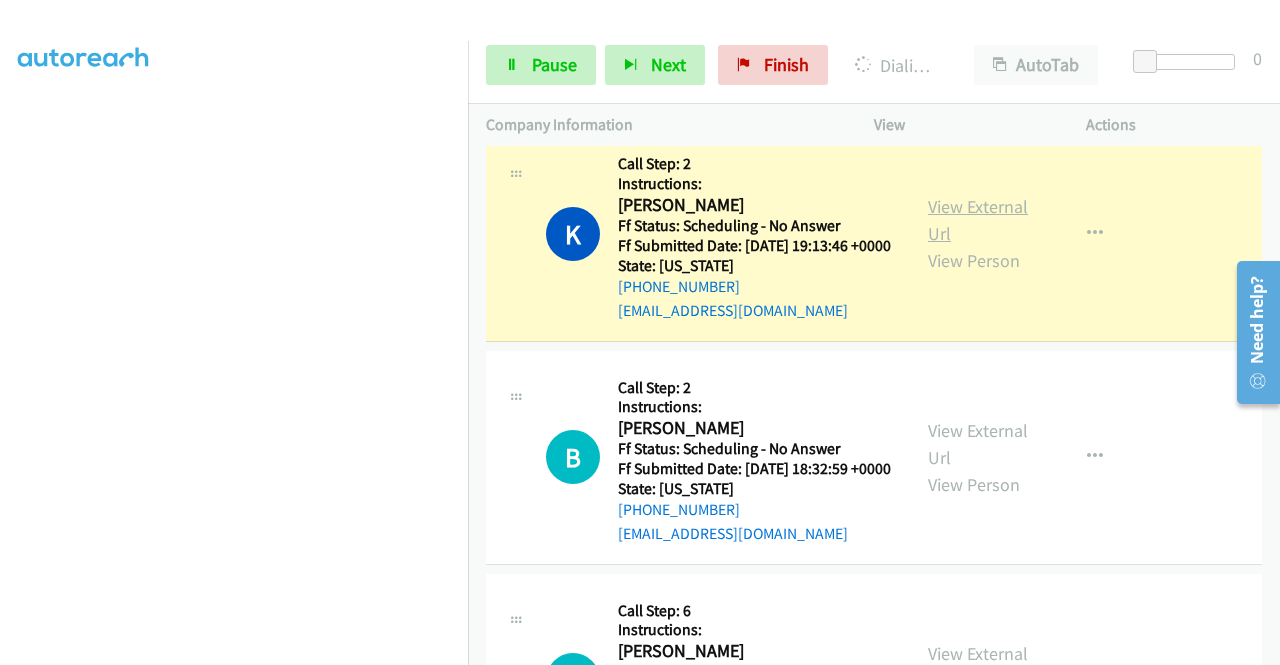 click on "View External Url" at bounding box center [978, 220] 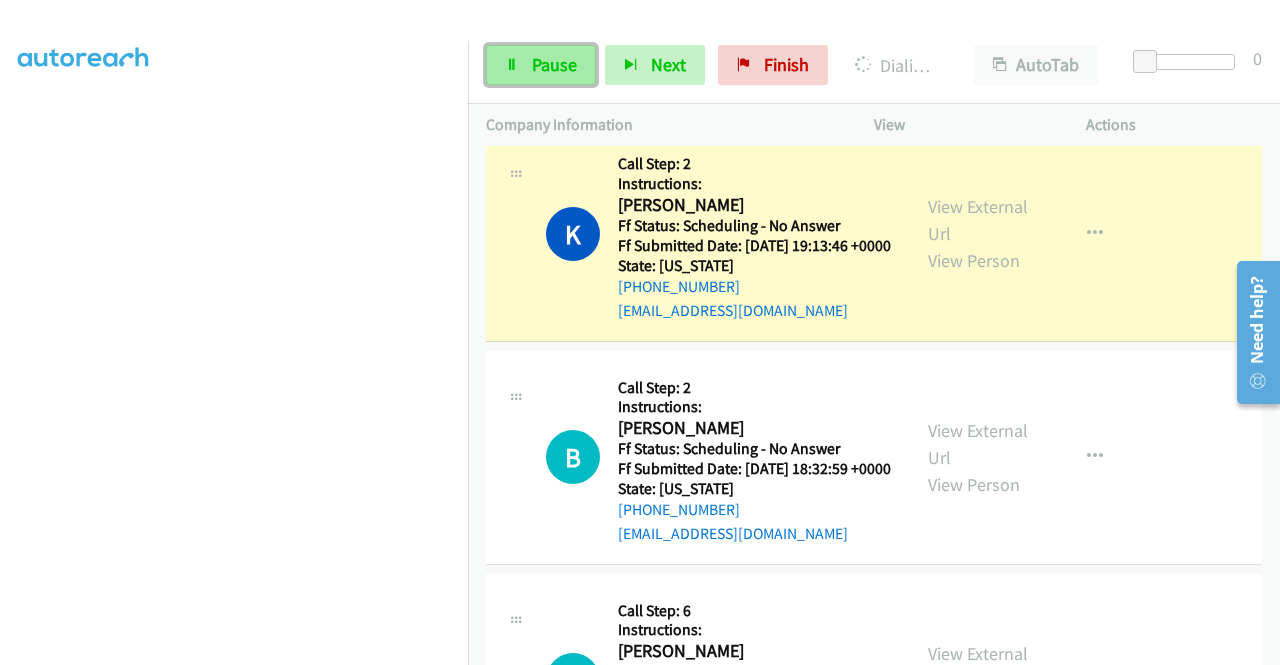 click on "Pause" at bounding box center [541, 65] 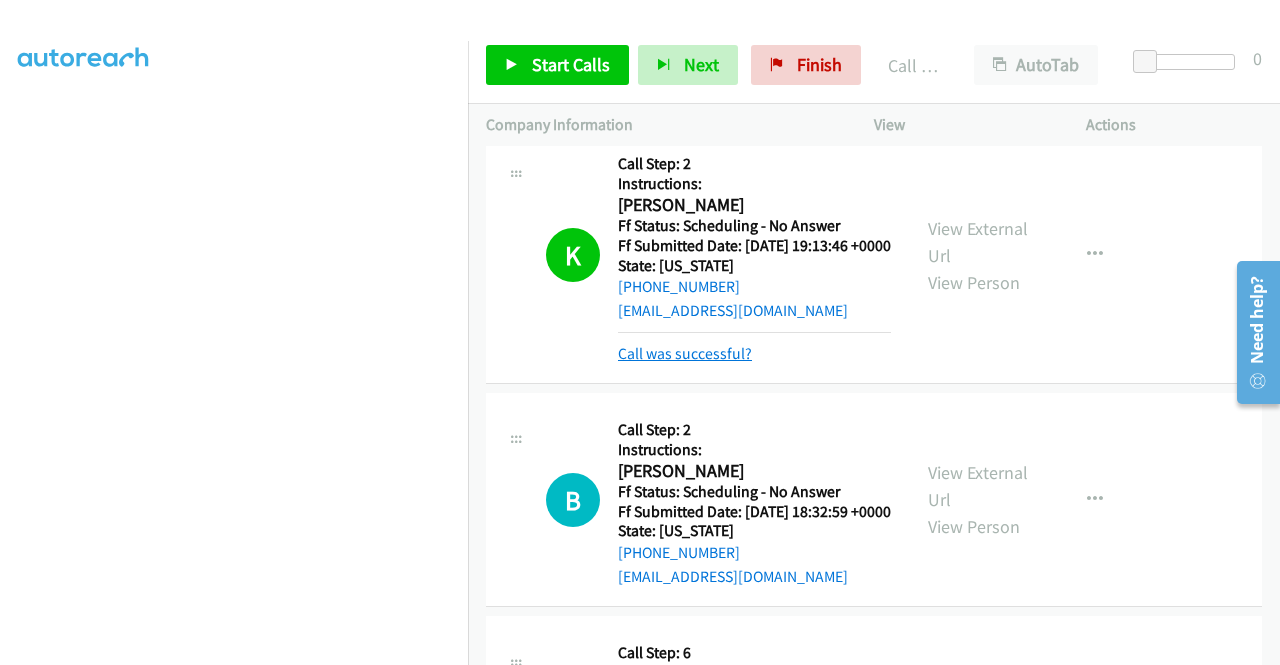 click on "Call was successful?" at bounding box center (685, 353) 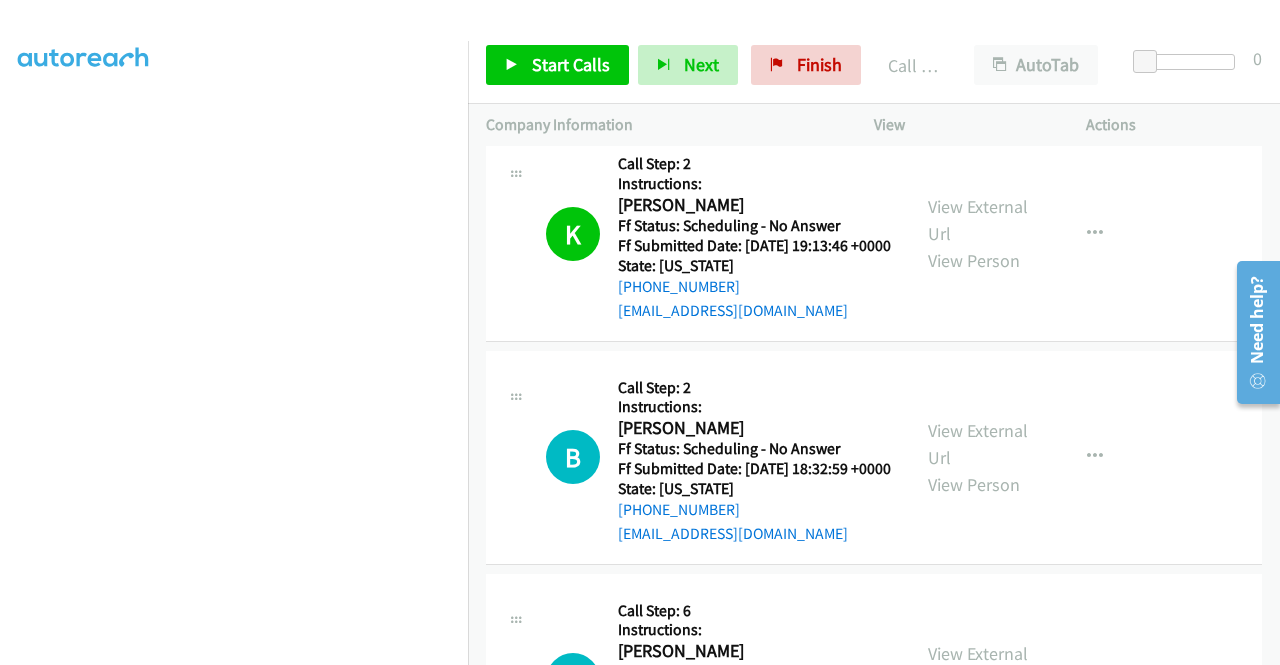 click on "Start Calls
Pause
Next
Finish
Call Completed
AutoTab
AutoTab
0" at bounding box center (874, 65) 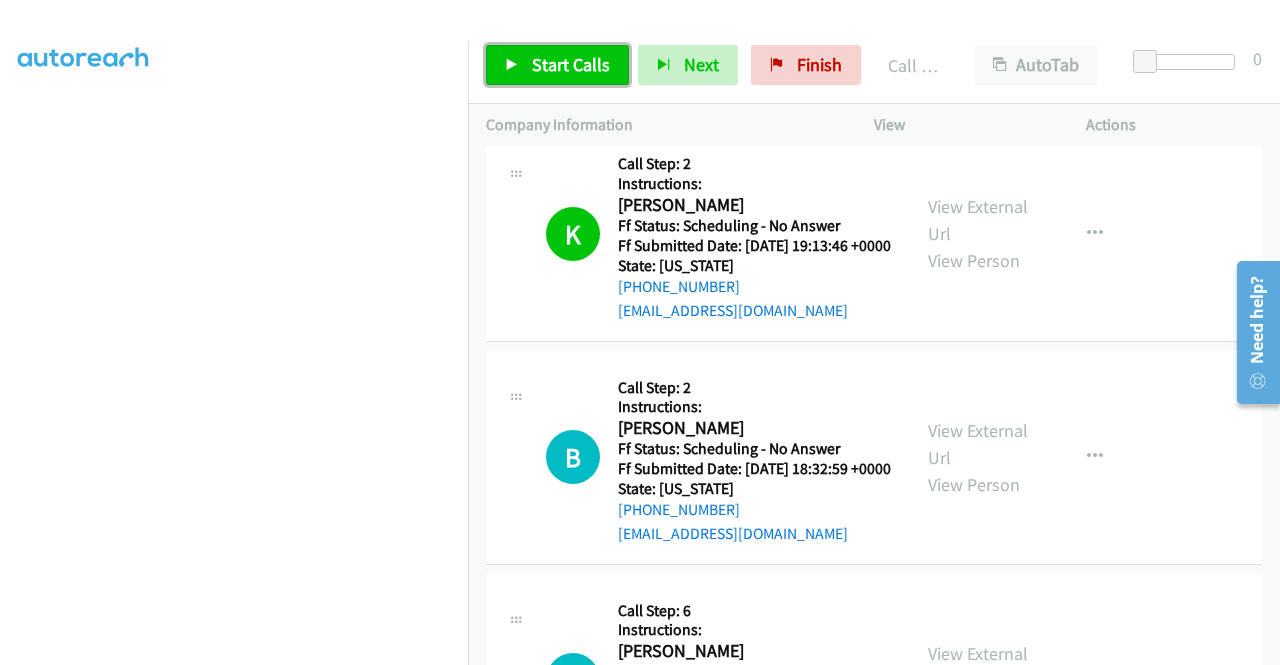 click on "Start Calls" at bounding box center [571, 64] 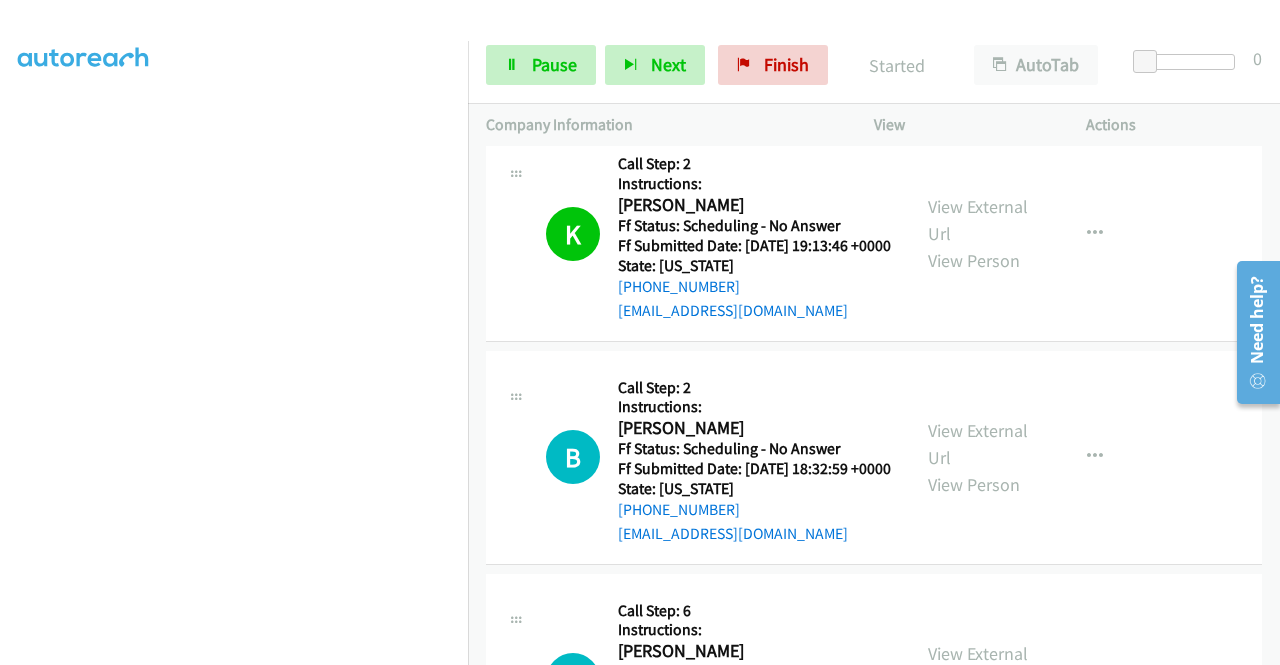 scroll, scrollTop: 596, scrollLeft: 0, axis: vertical 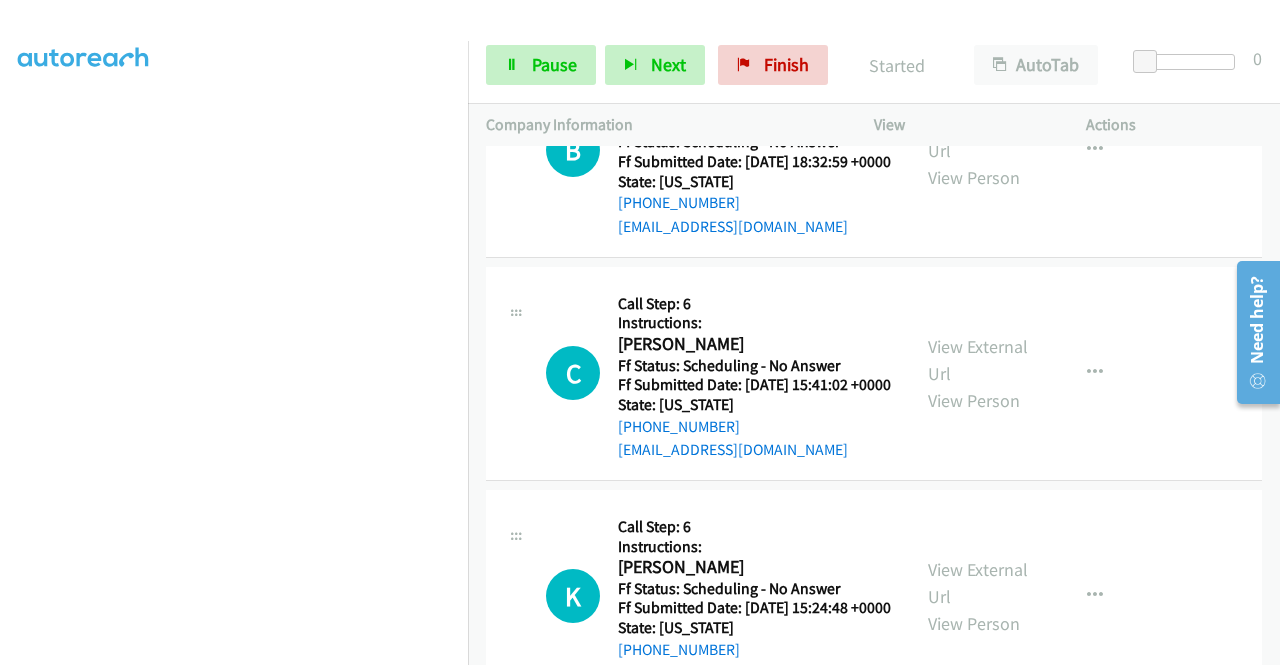drag, startPoint x: 1277, startPoint y: 236, endPoint x: 56, endPoint y: 23, distance: 1239.4393 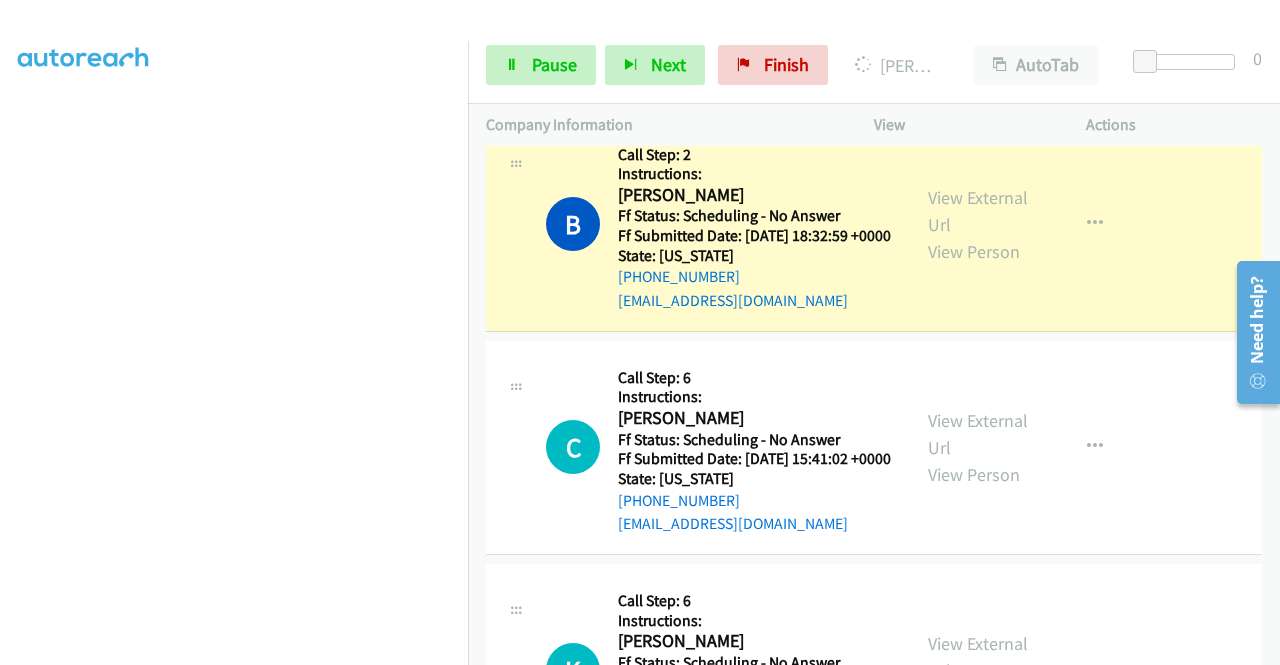 scroll, scrollTop: 516, scrollLeft: 0, axis: vertical 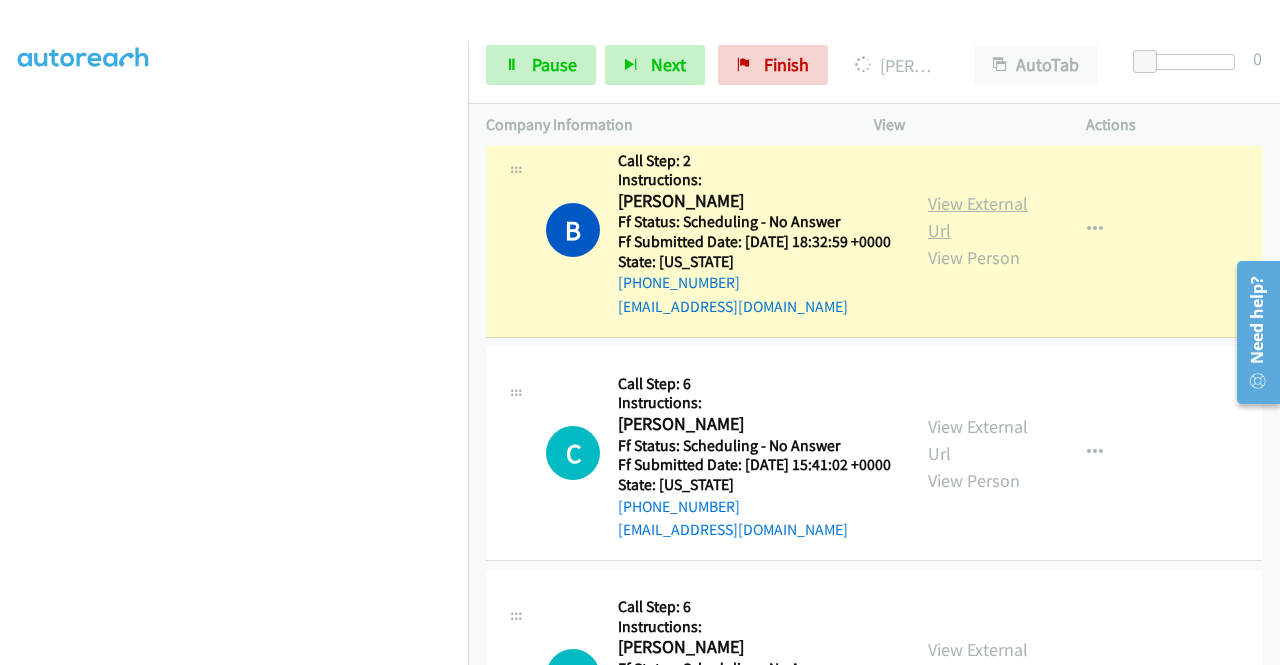 click on "View External Url" at bounding box center (978, 217) 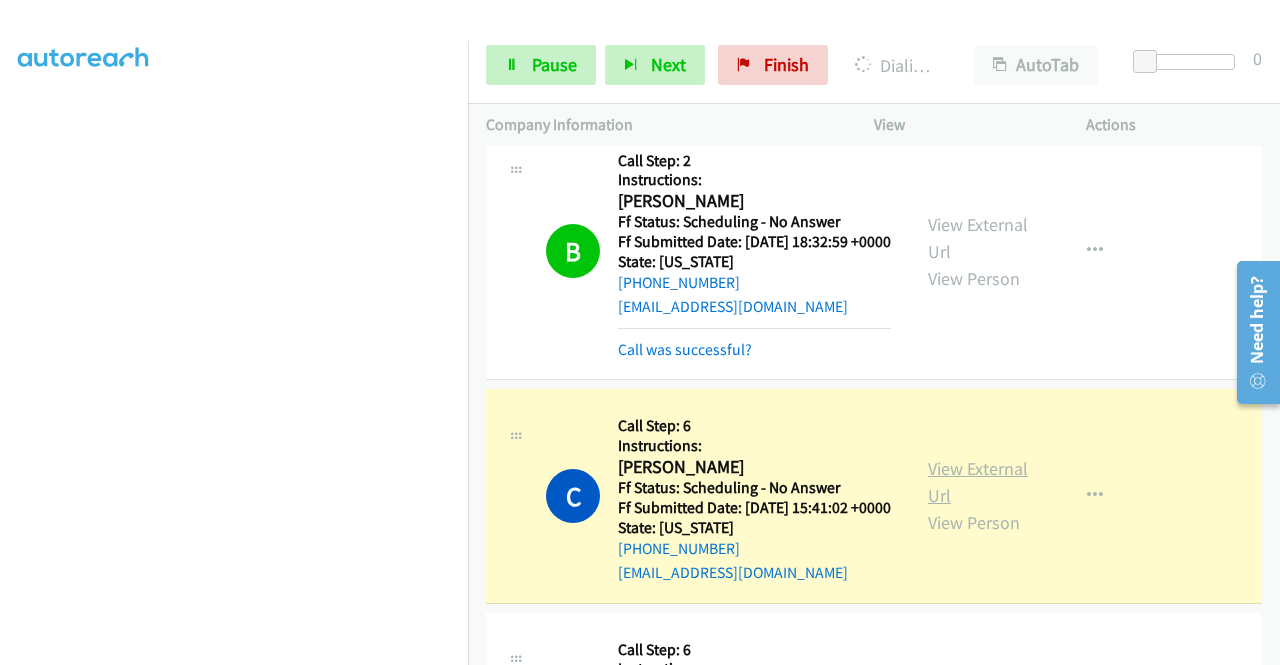click on "View External Url" at bounding box center [978, 482] 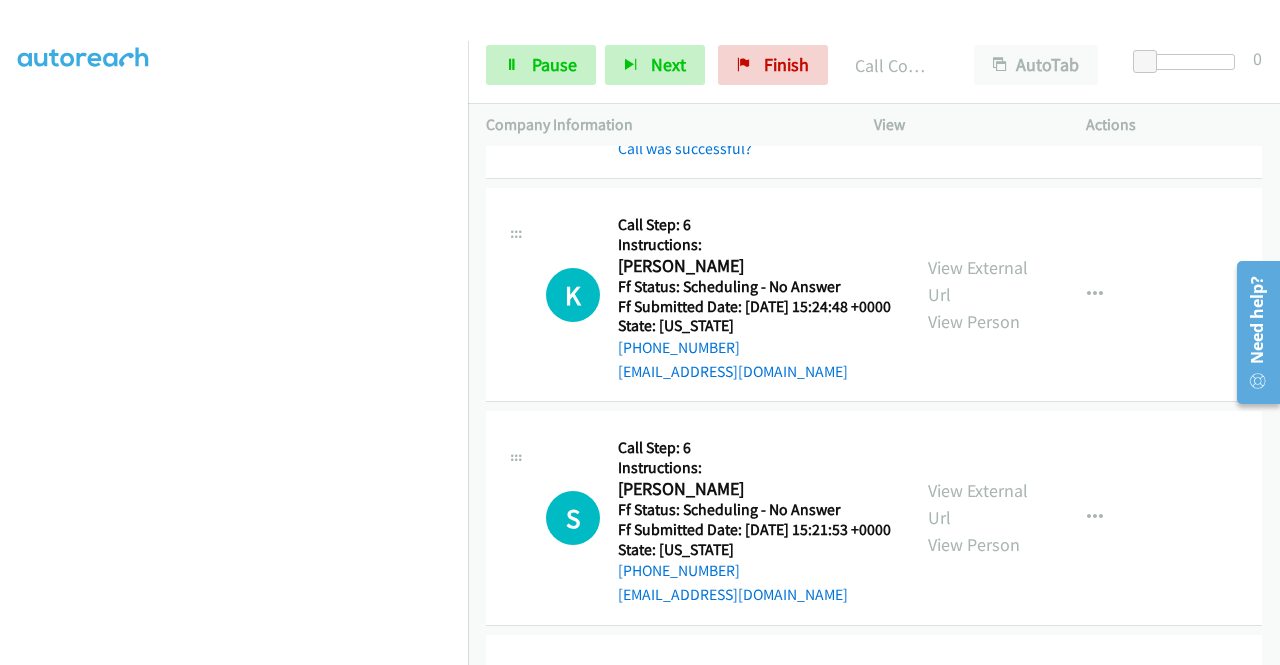 scroll, scrollTop: 1076, scrollLeft: 0, axis: vertical 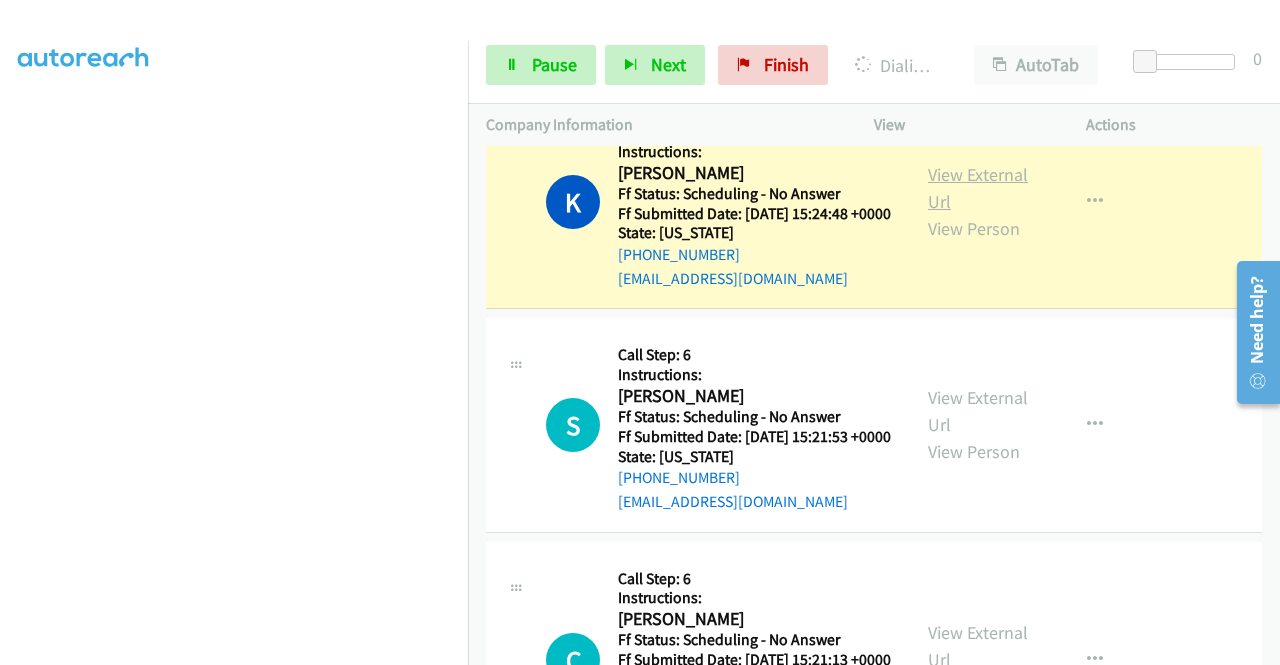 click on "View External Url" at bounding box center (978, 188) 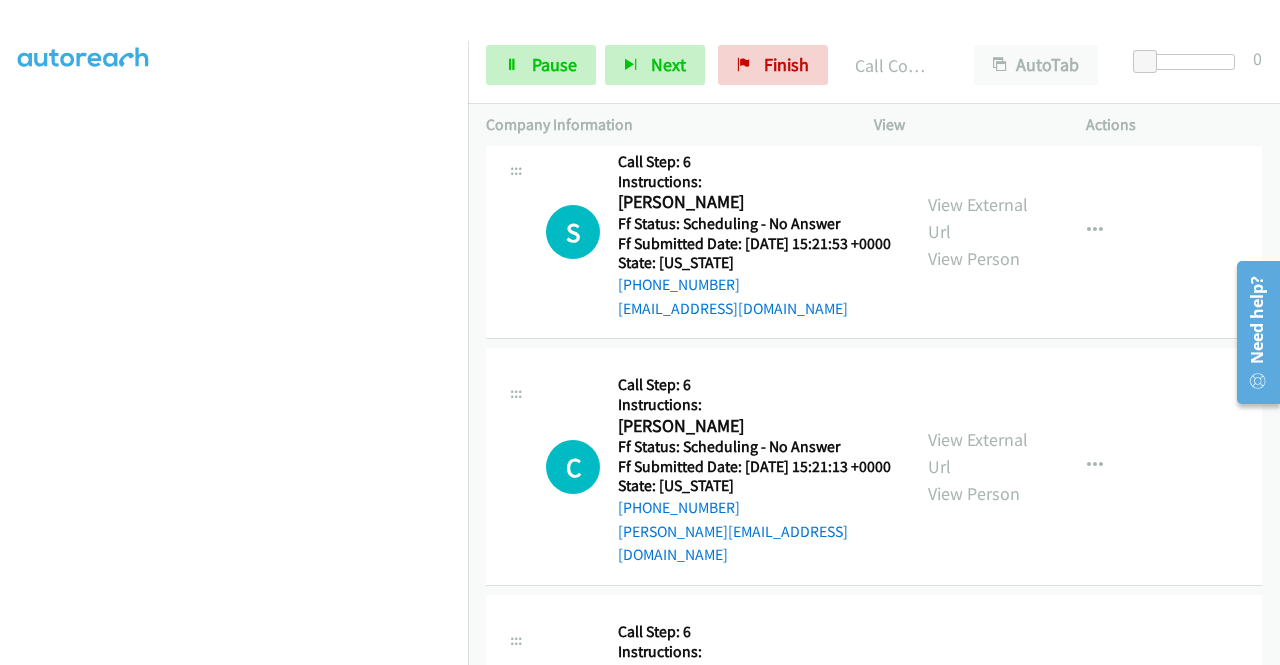 scroll, scrollTop: 1330, scrollLeft: 0, axis: vertical 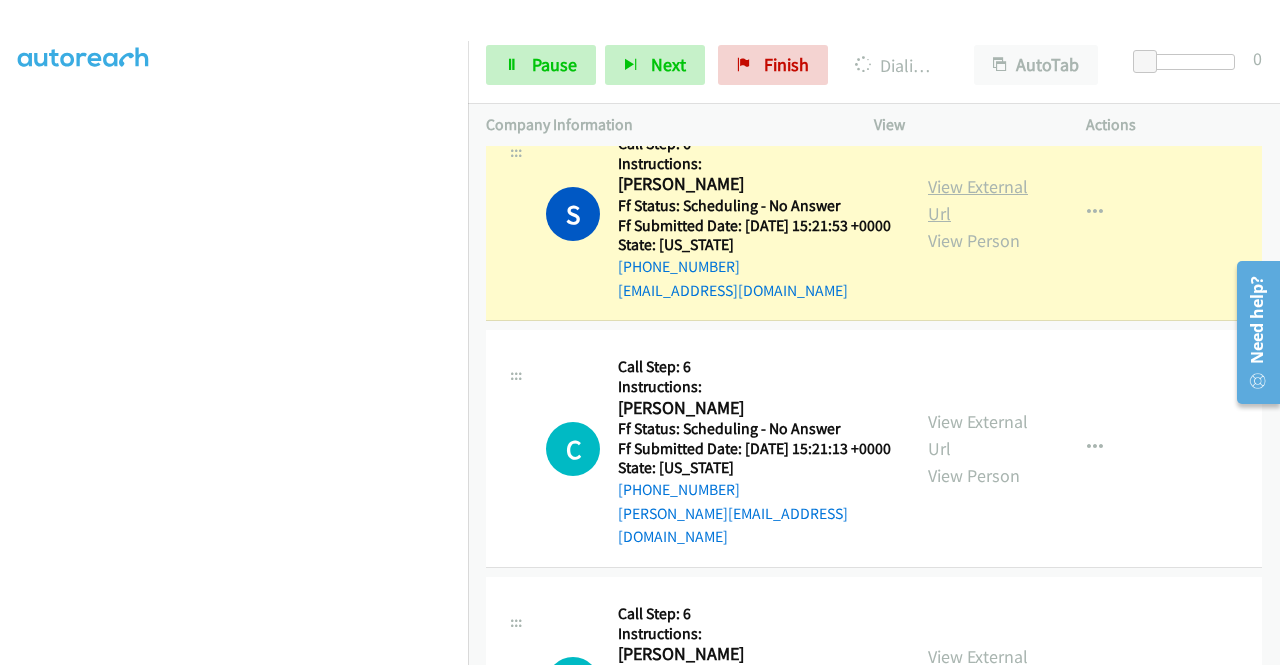 click on "View External Url" at bounding box center (978, 200) 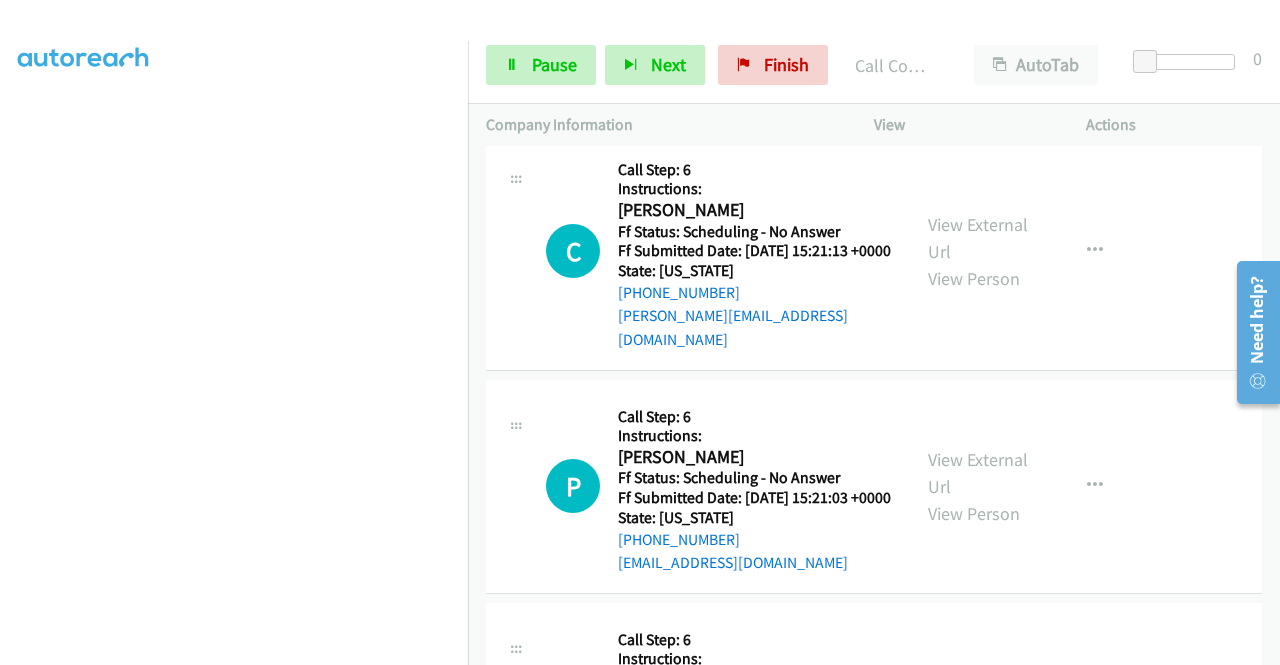 scroll, scrollTop: 1676, scrollLeft: 0, axis: vertical 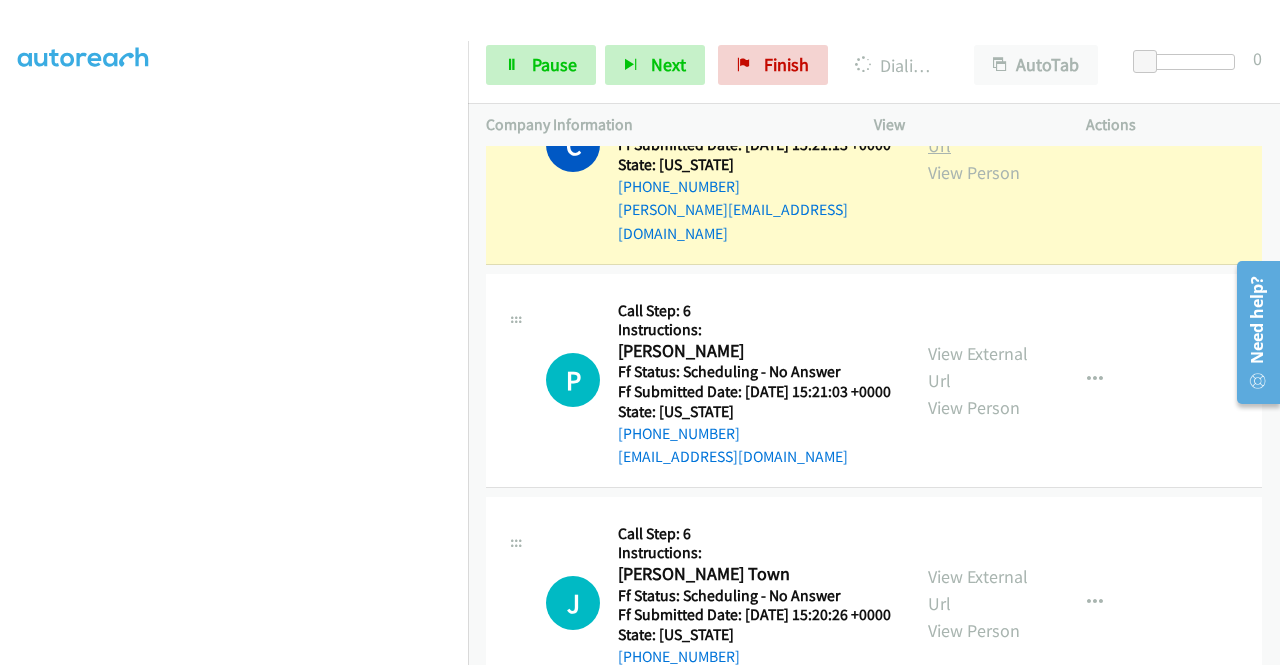 click on "View External Url" at bounding box center (978, 132) 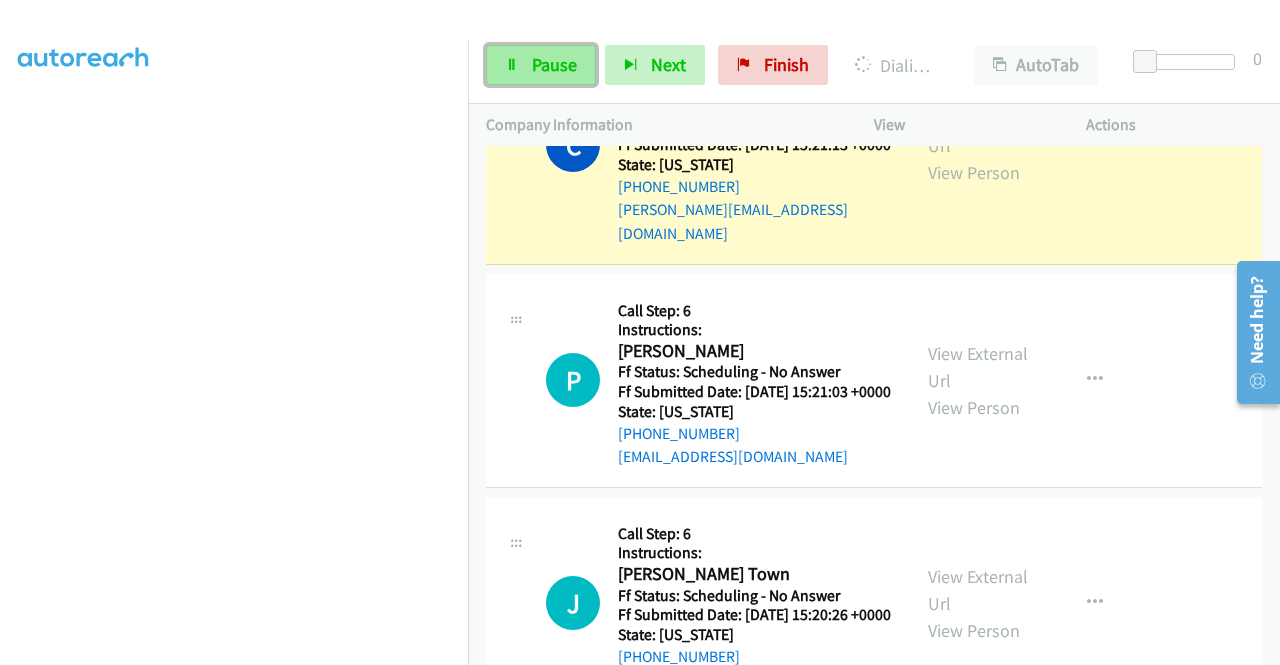 click on "Pause" at bounding box center [554, 64] 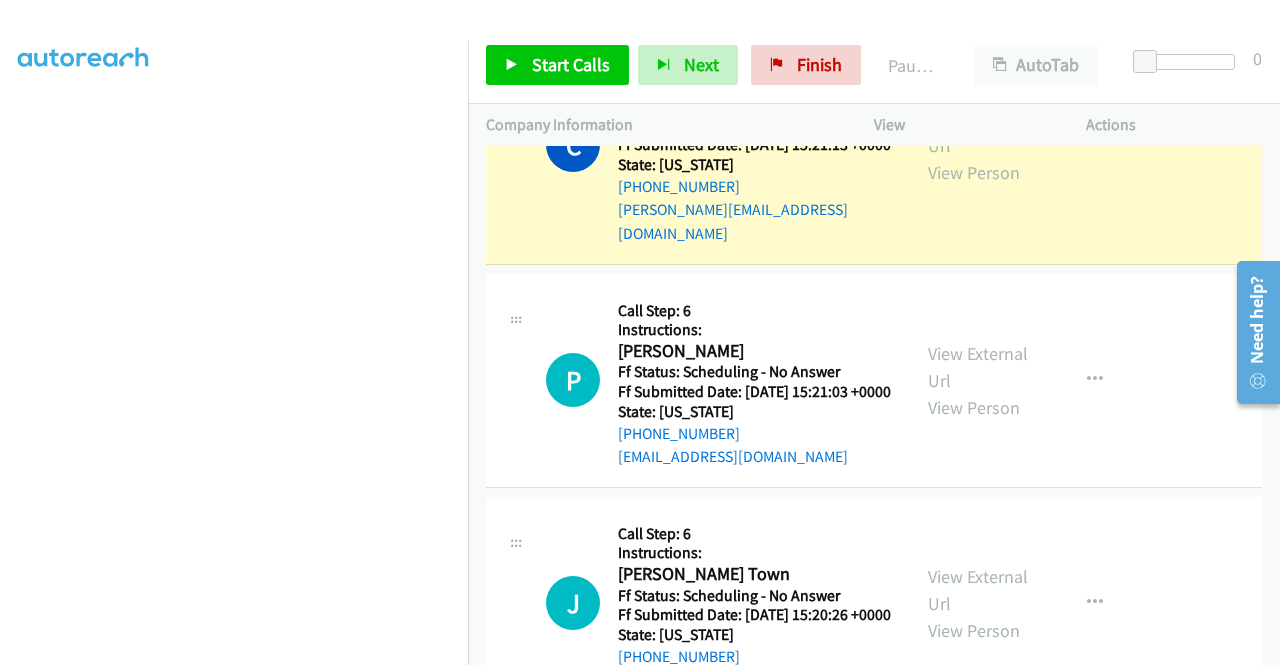 scroll, scrollTop: 0, scrollLeft: 0, axis: both 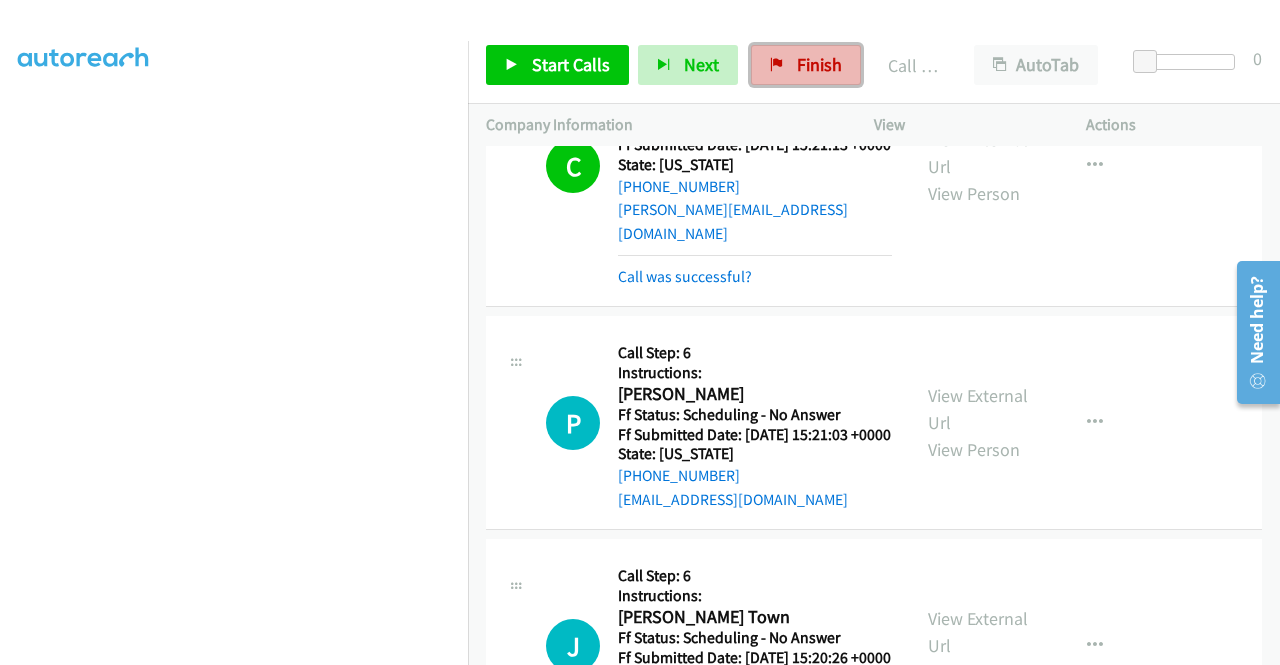 click on "Finish" at bounding box center [806, 65] 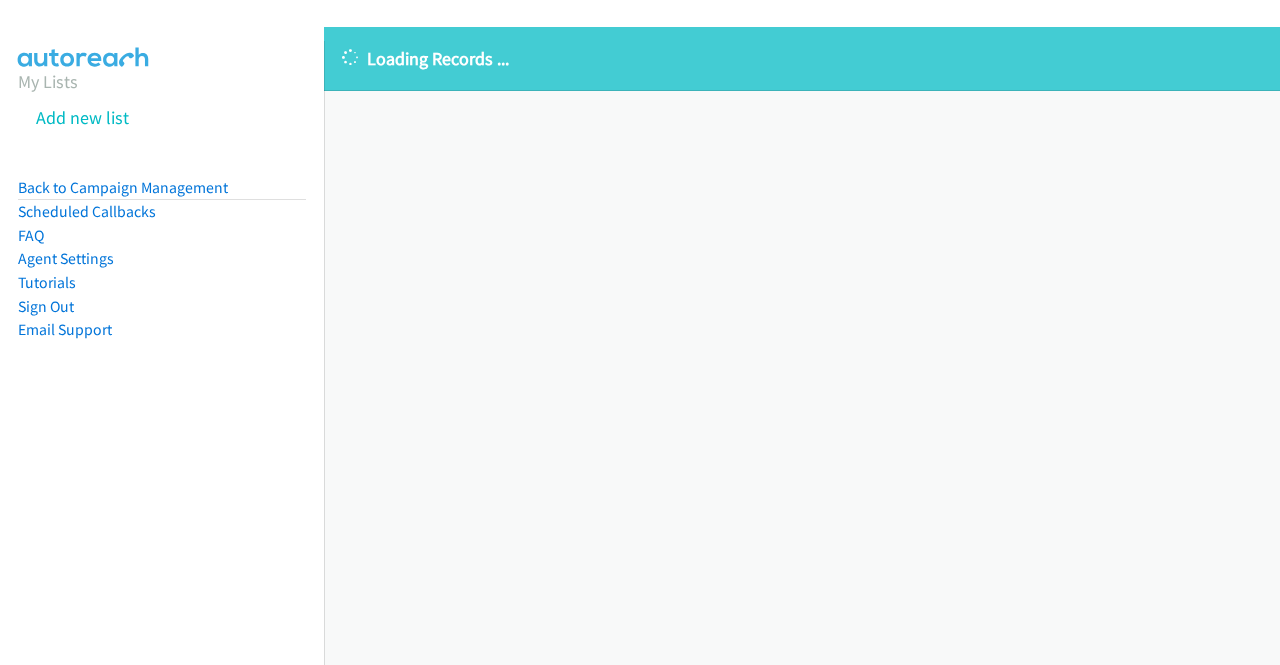 scroll, scrollTop: 0, scrollLeft: 0, axis: both 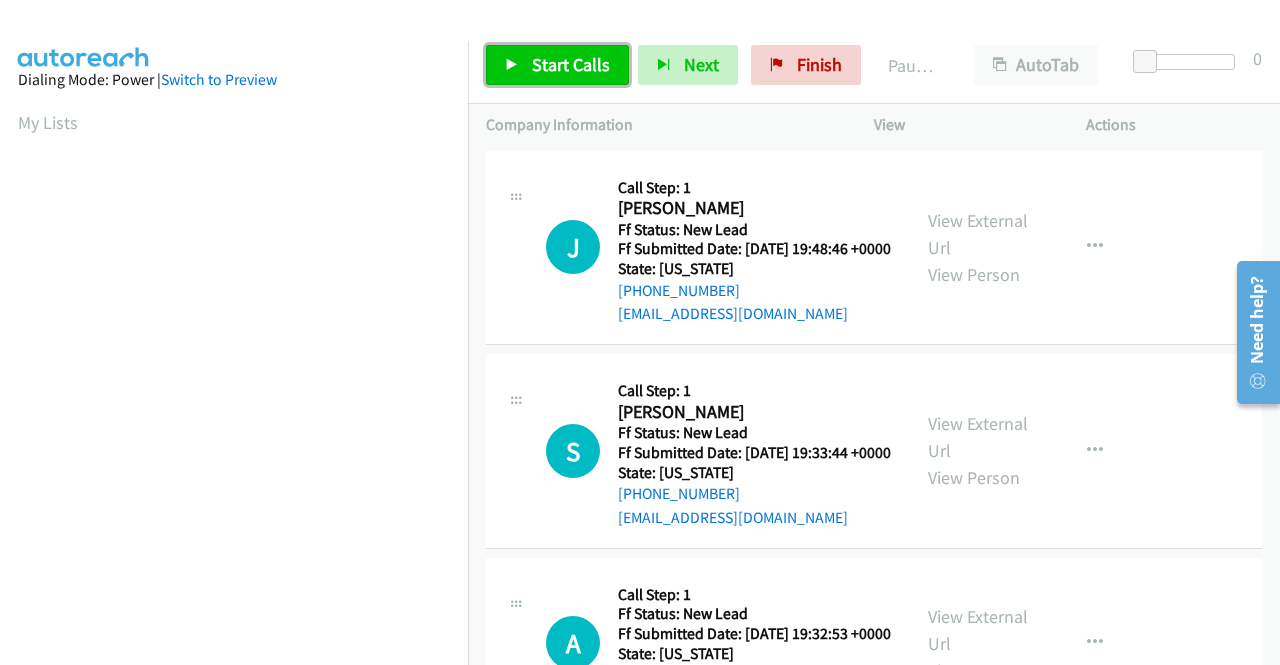 click on "Start Calls" at bounding box center [571, 64] 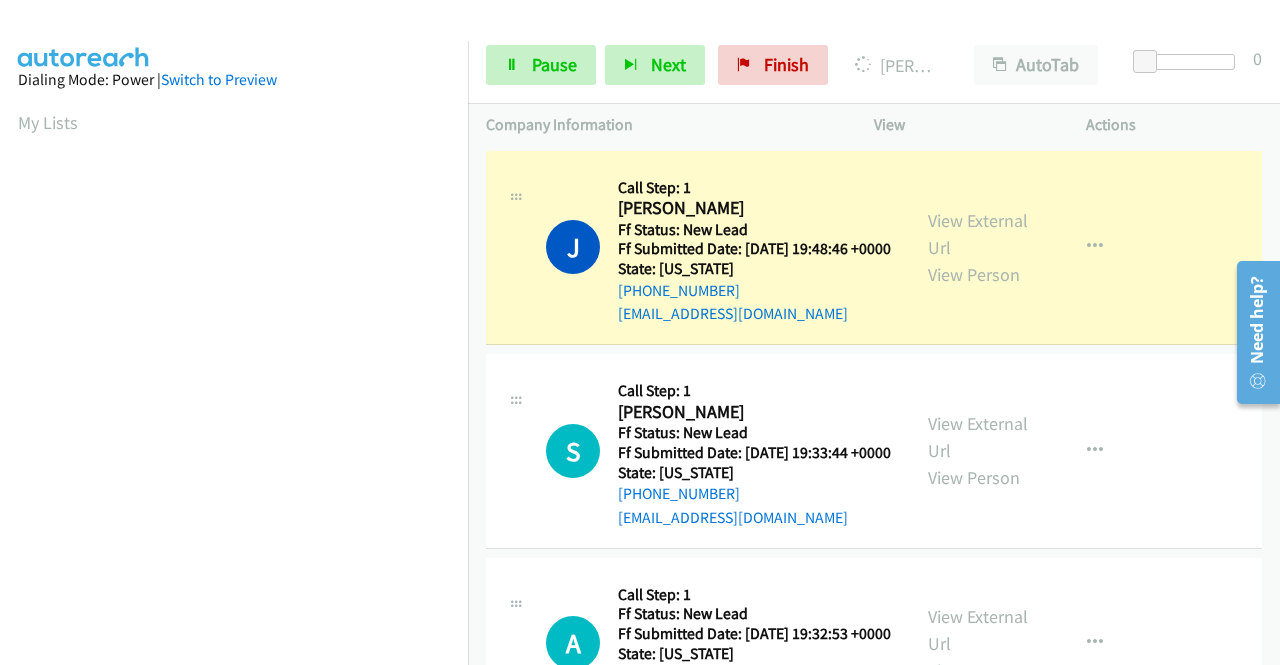 scroll, scrollTop: 456, scrollLeft: 0, axis: vertical 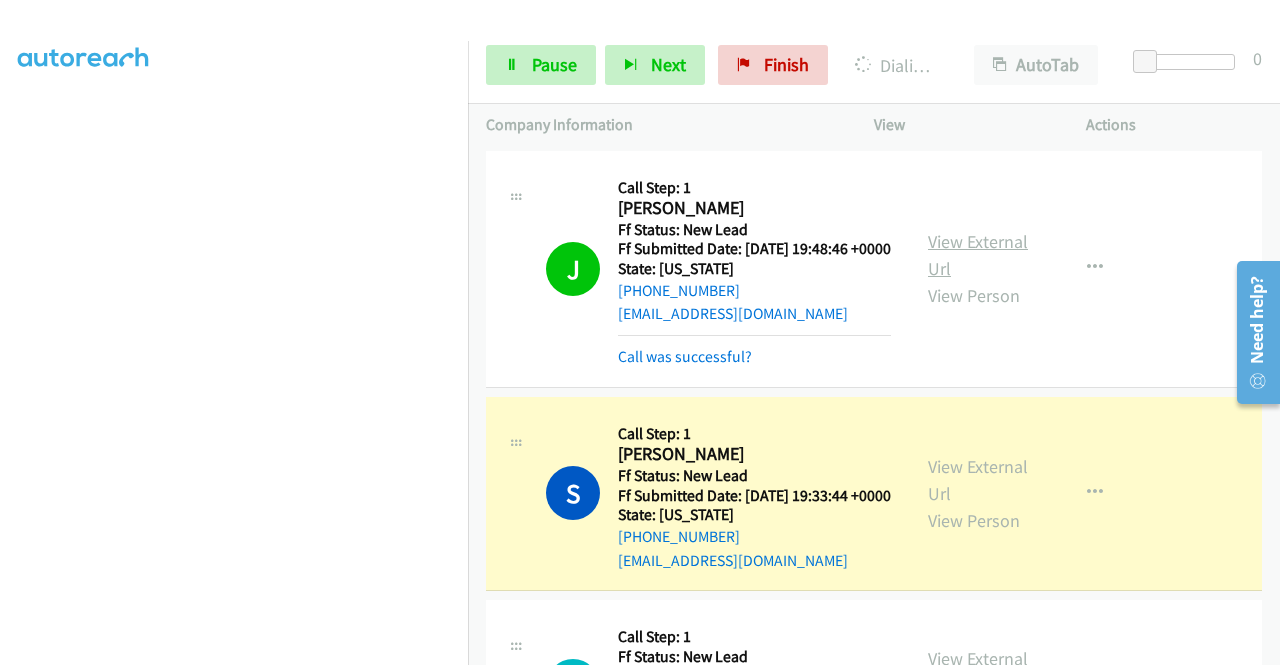 click on "View External Url" at bounding box center [978, 255] 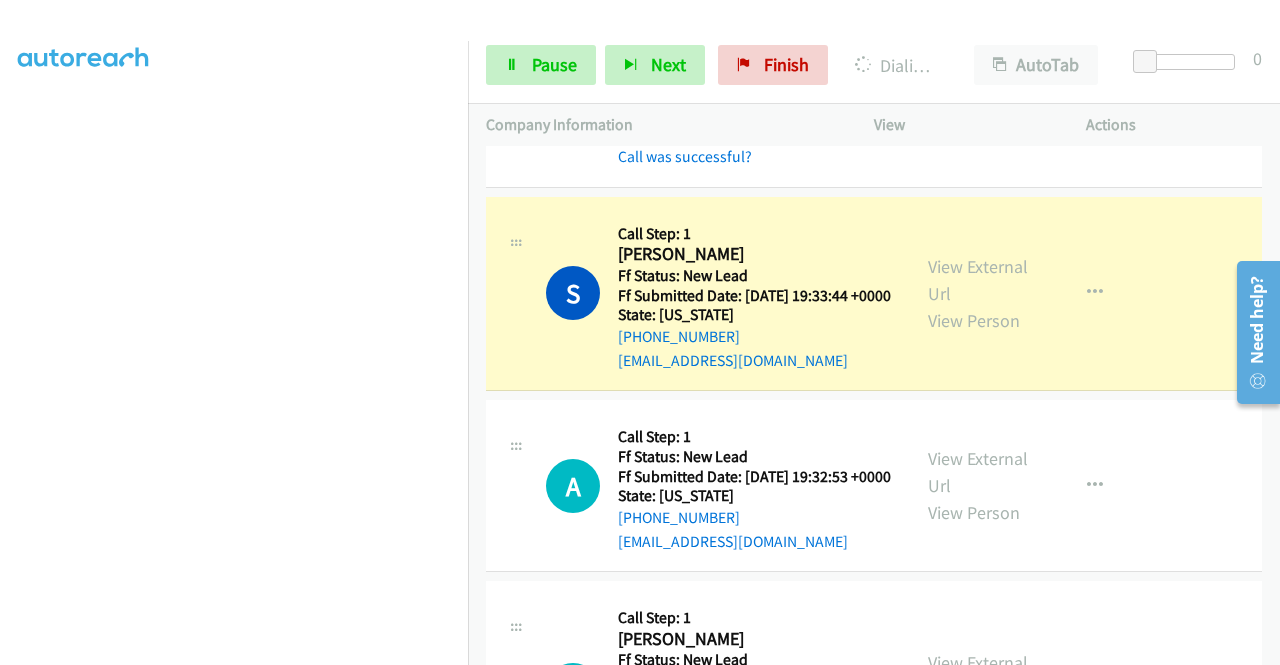 scroll, scrollTop: 240, scrollLeft: 0, axis: vertical 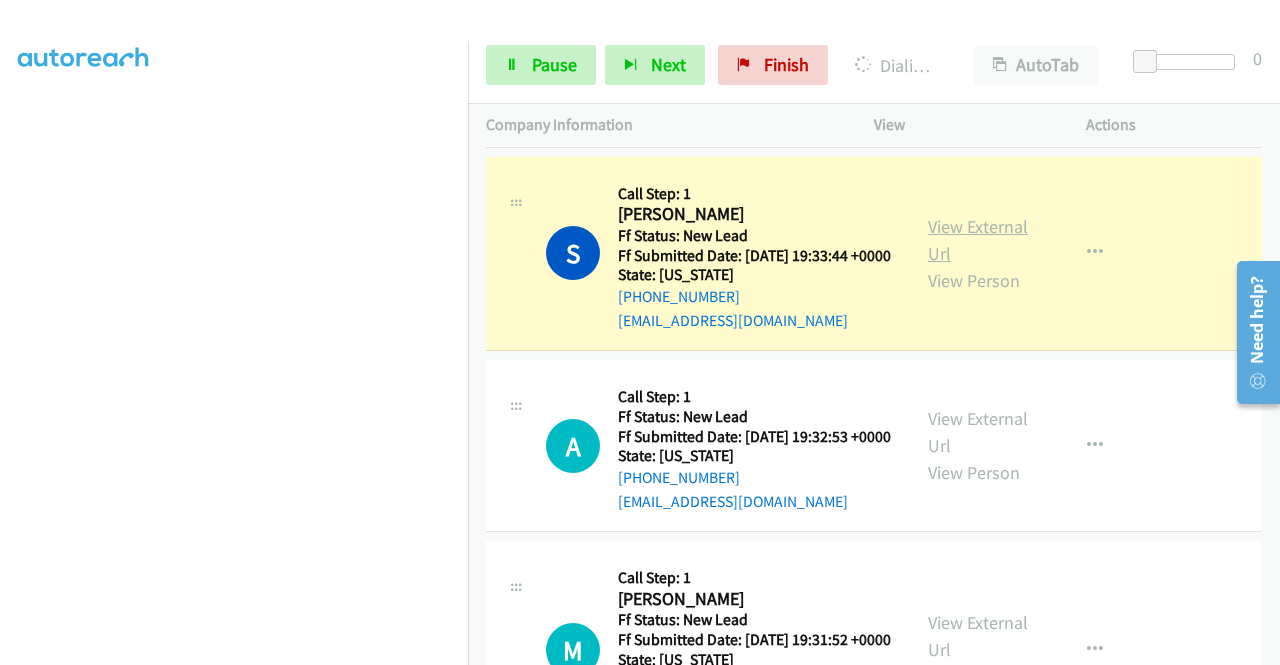 click on "View External Url" at bounding box center [978, 240] 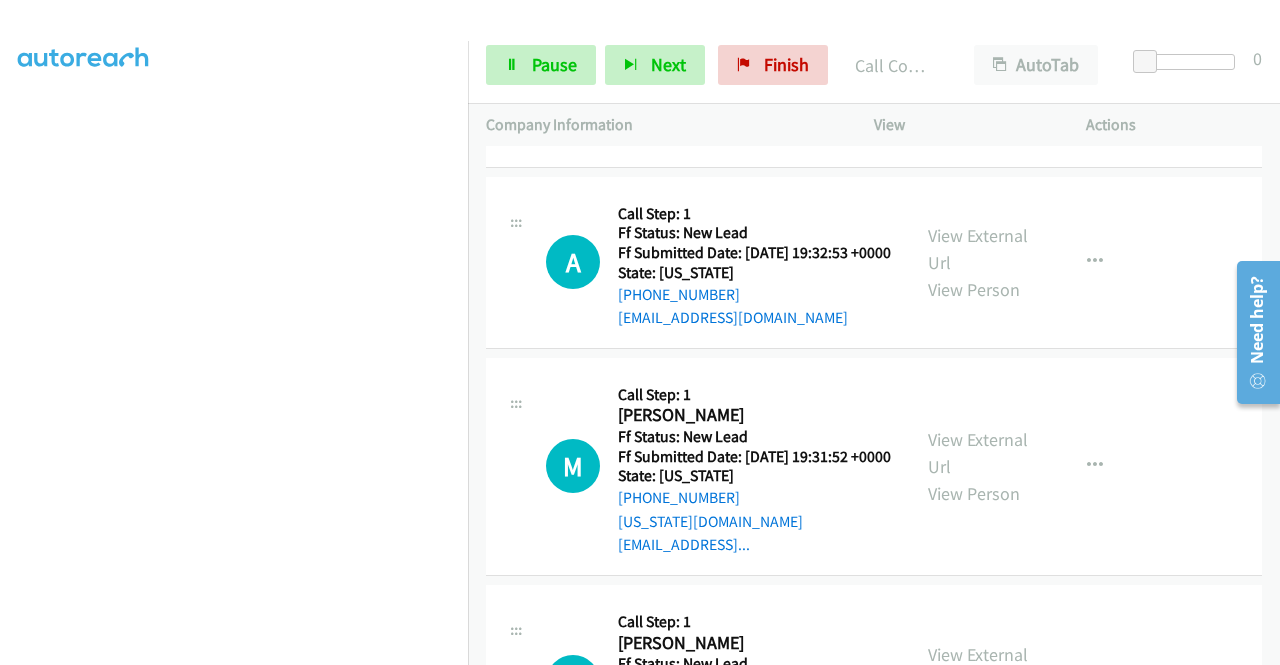scroll, scrollTop: 493, scrollLeft: 0, axis: vertical 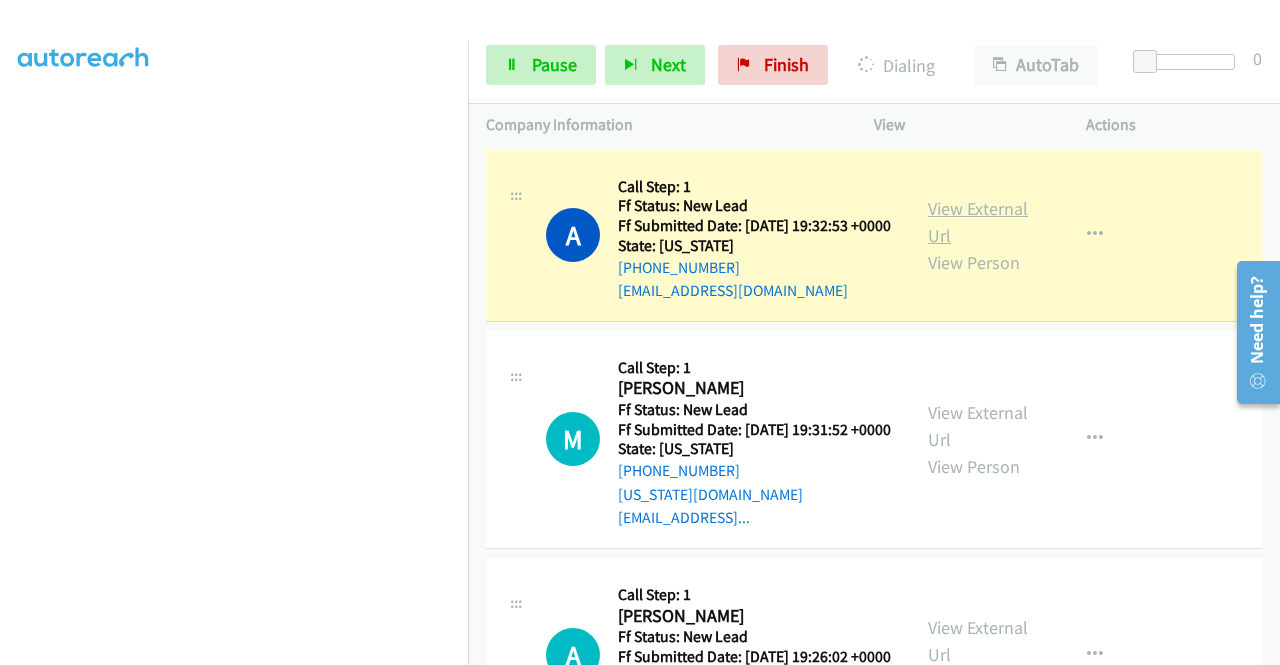 click on "View External Url" at bounding box center (978, 222) 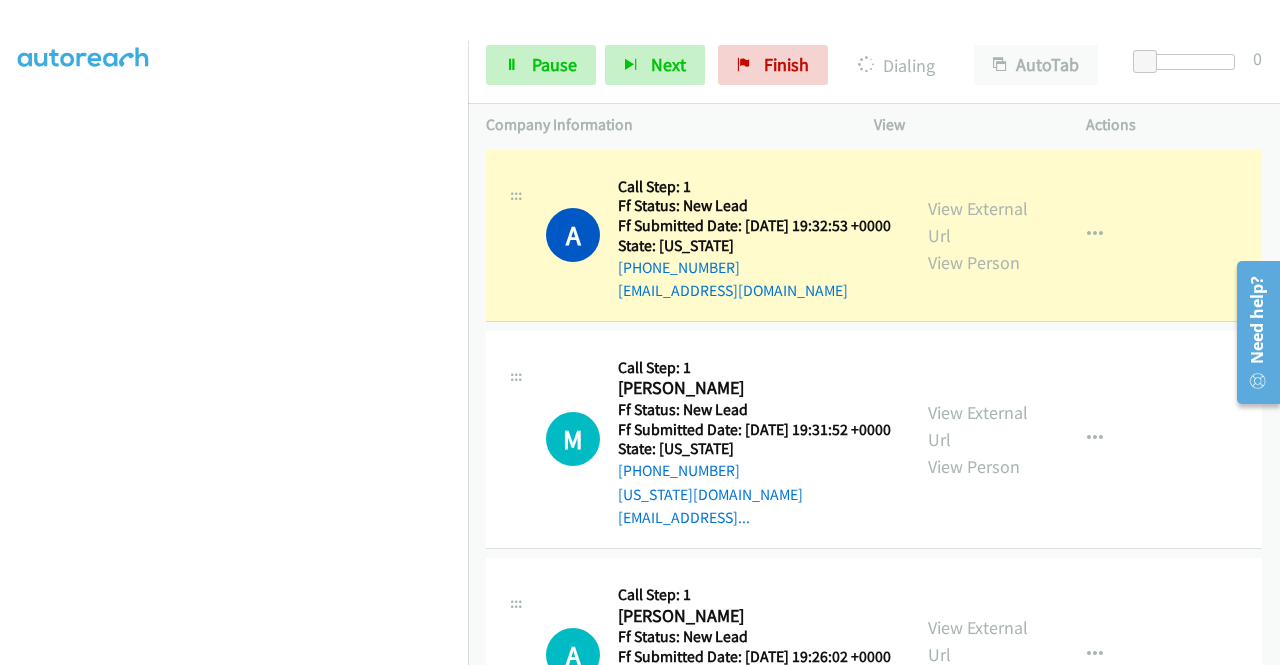 scroll, scrollTop: 0, scrollLeft: 0, axis: both 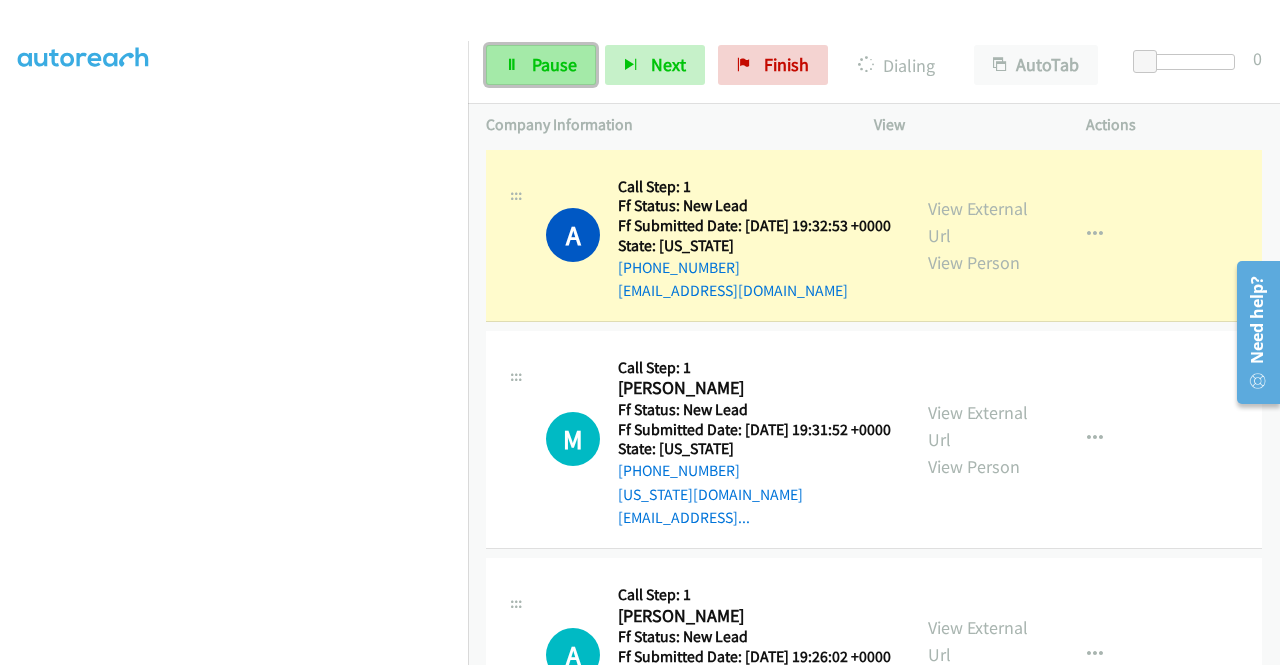 click on "Pause" at bounding box center [554, 64] 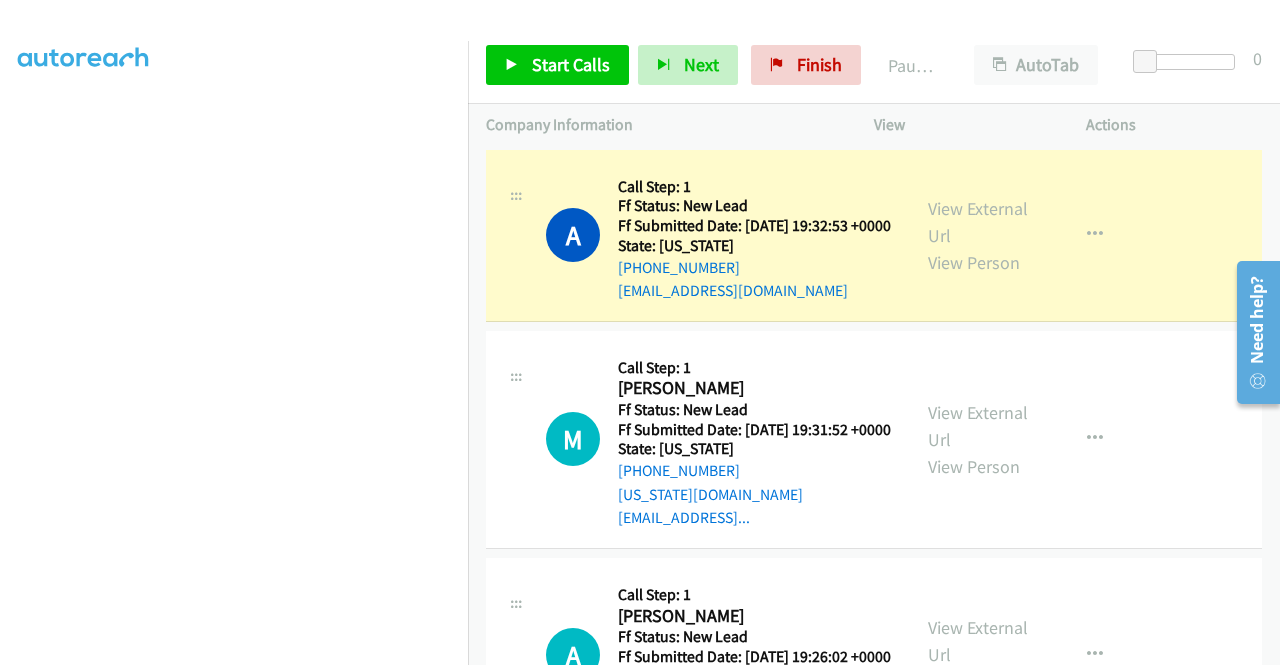 click on "Dialing Mode: Power
|
Switch to Preview
My Lists" at bounding box center [234, 373] 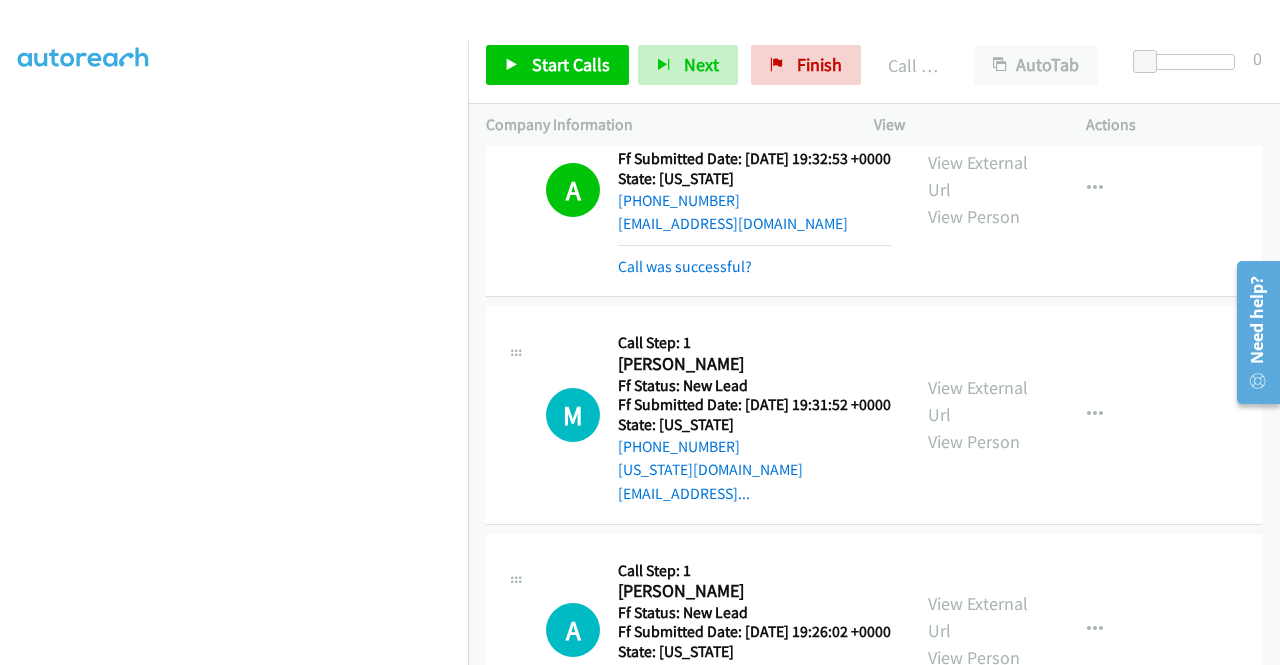 scroll, scrollTop: 538, scrollLeft: 0, axis: vertical 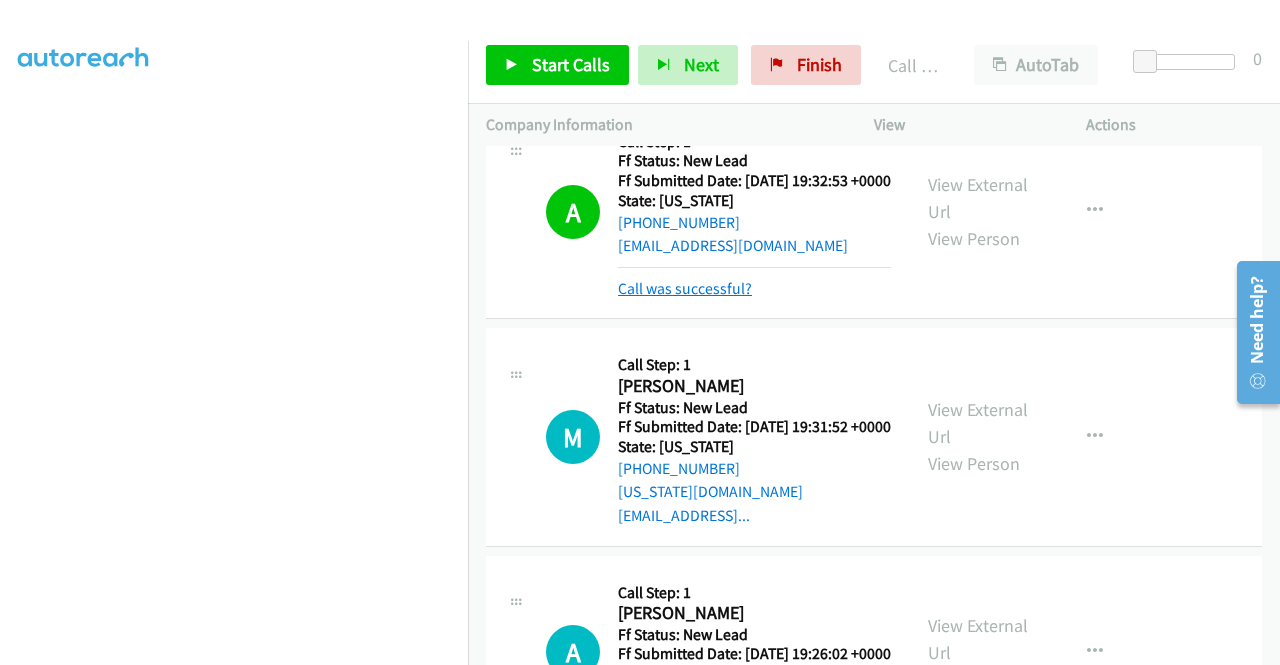 click on "Call was successful?" at bounding box center (685, 288) 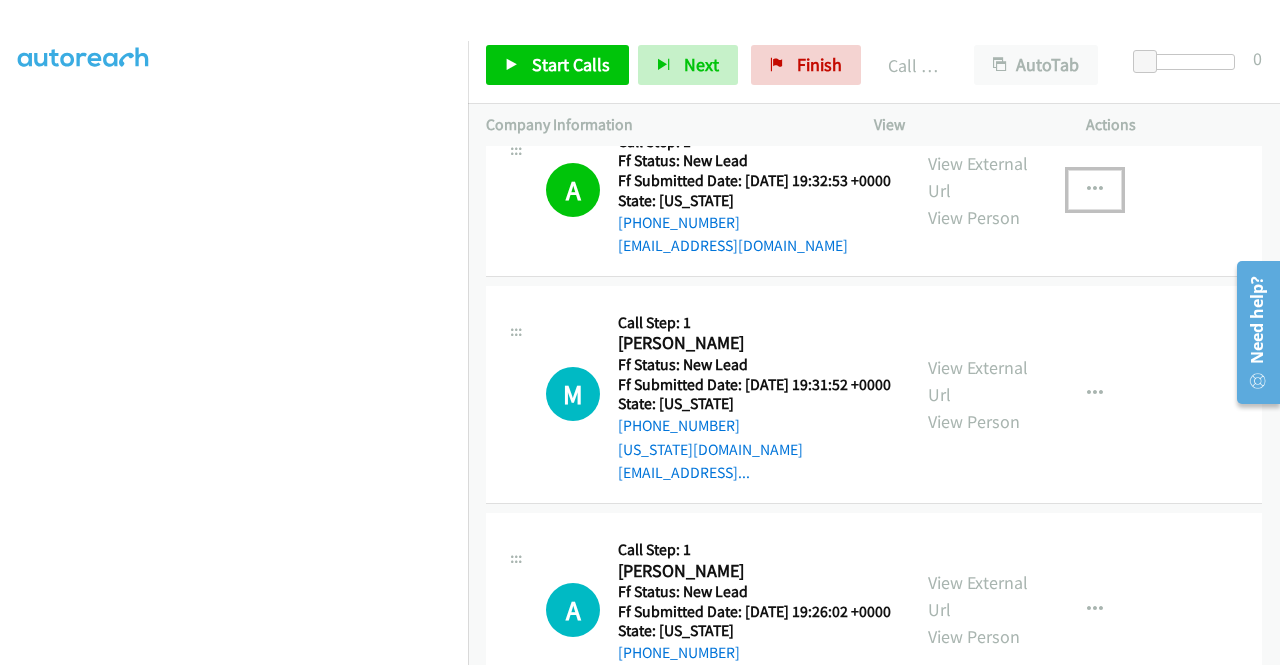 click at bounding box center (1095, 190) 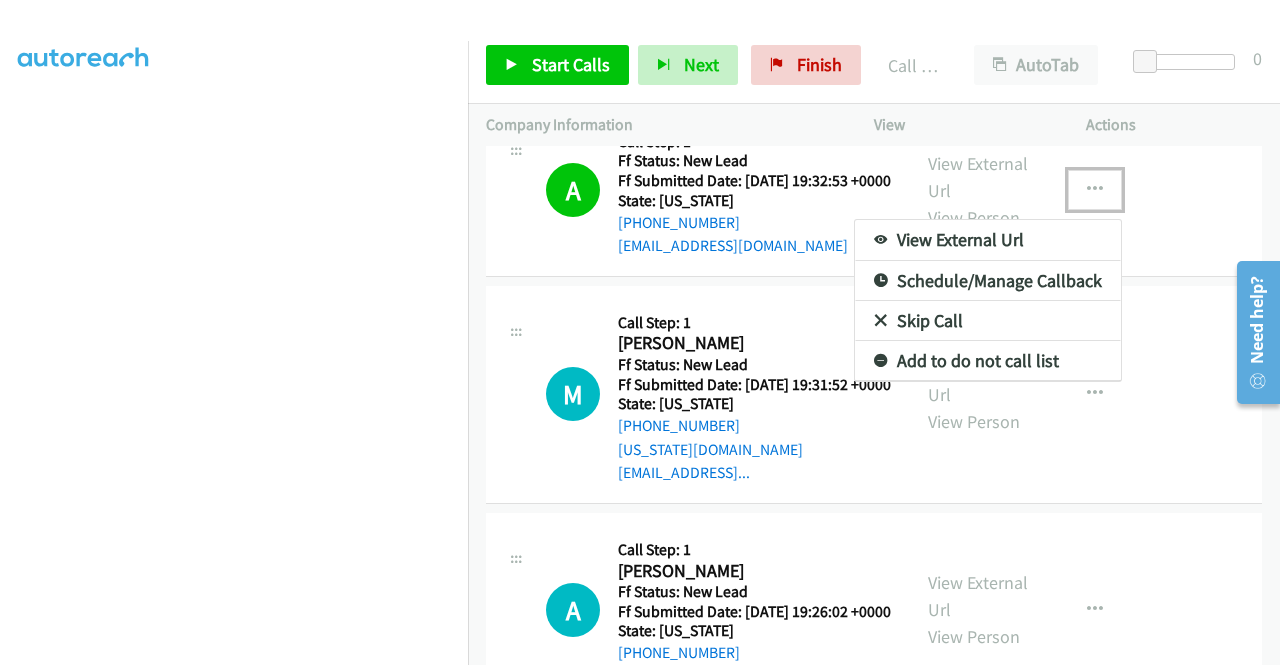 click on "Add to do not call list" at bounding box center [988, 361] 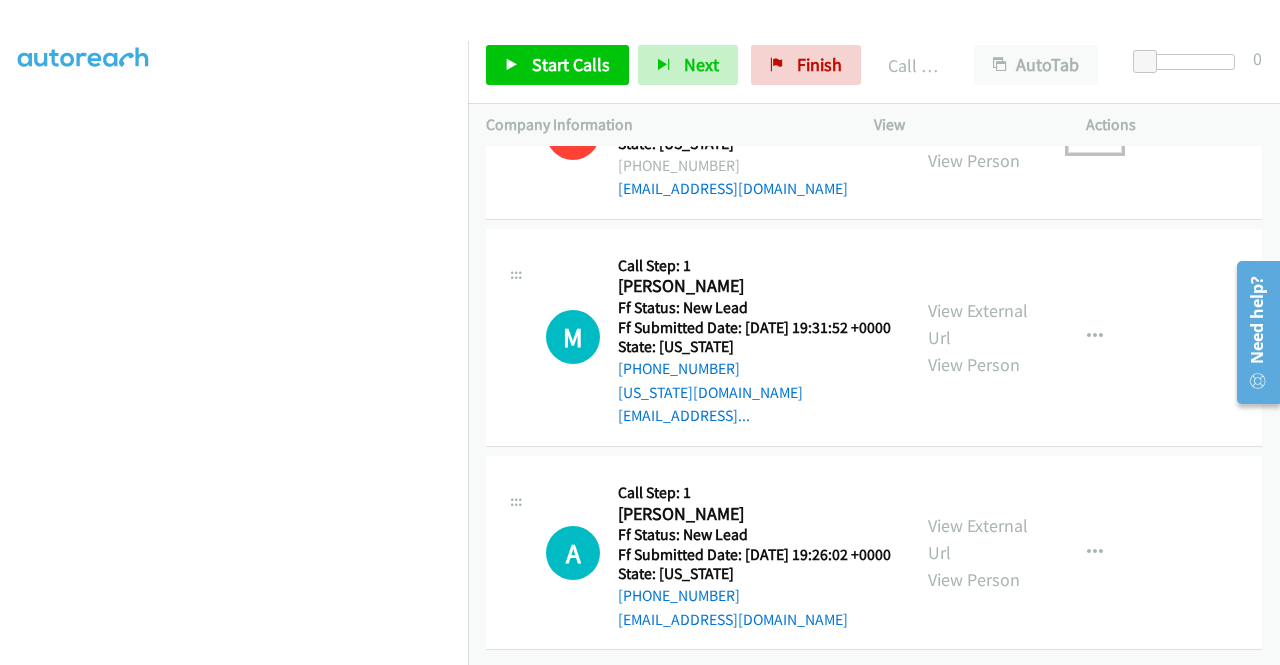 scroll, scrollTop: 682, scrollLeft: 0, axis: vertical 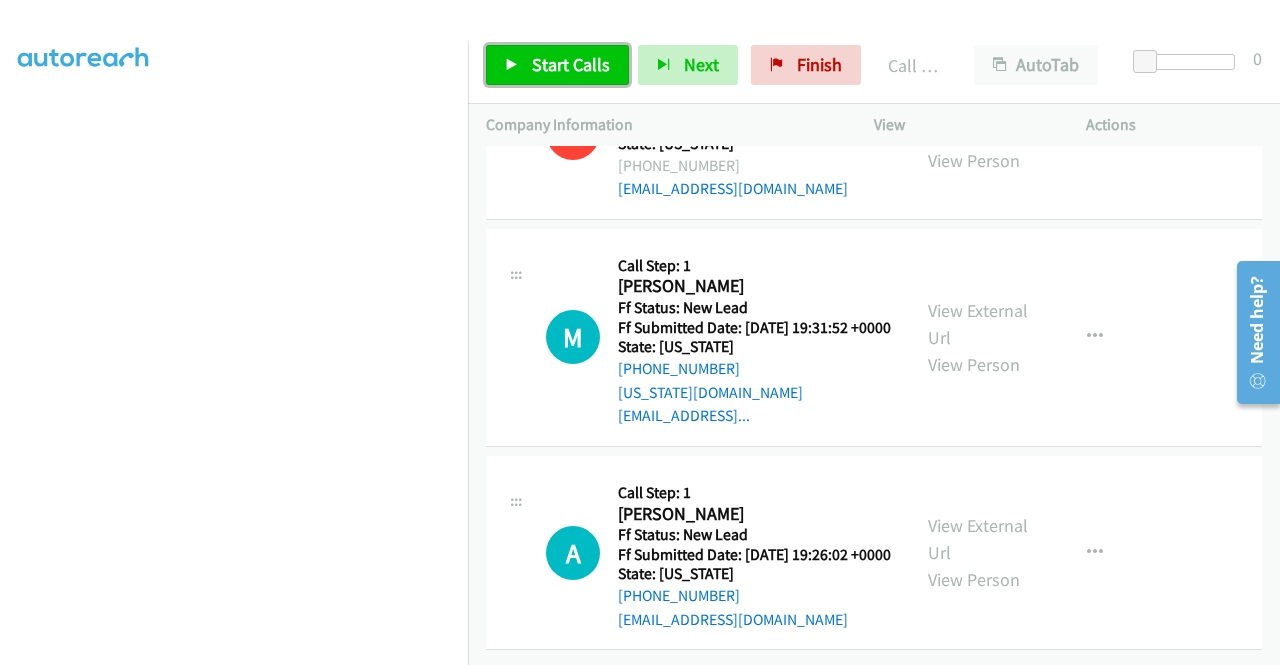 click on "Start Calls" at bounding box center [571, 64] 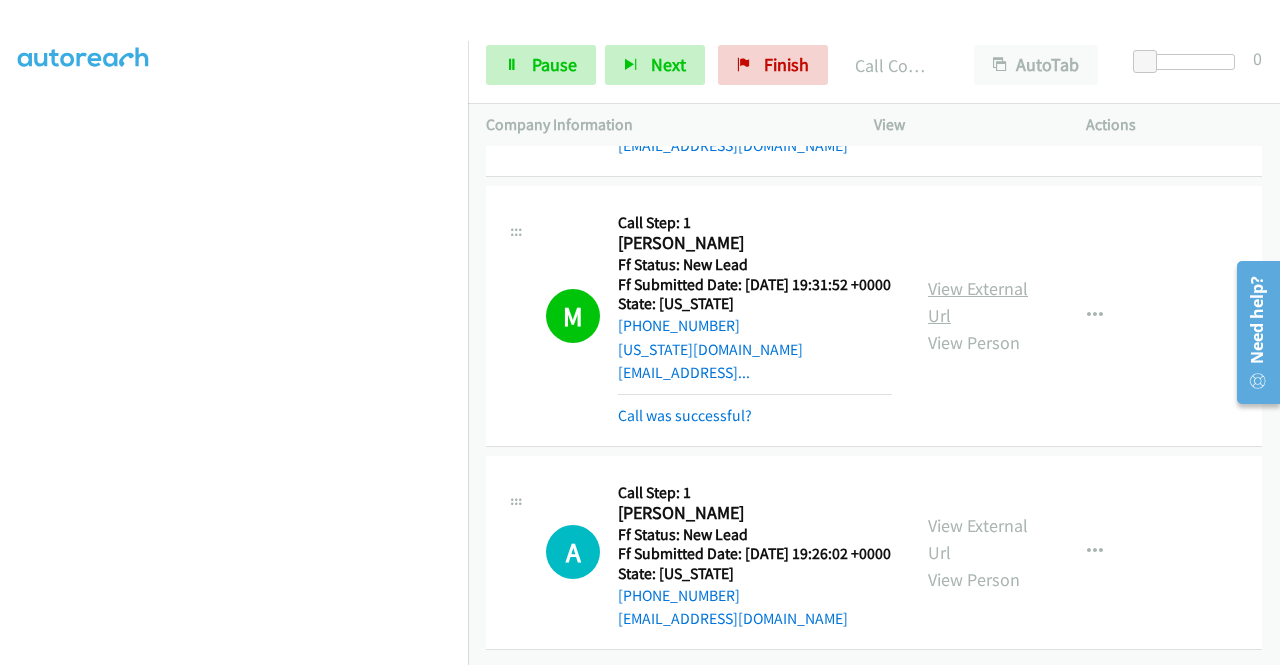 click on "View External Url" at bounding box center [978, 302] 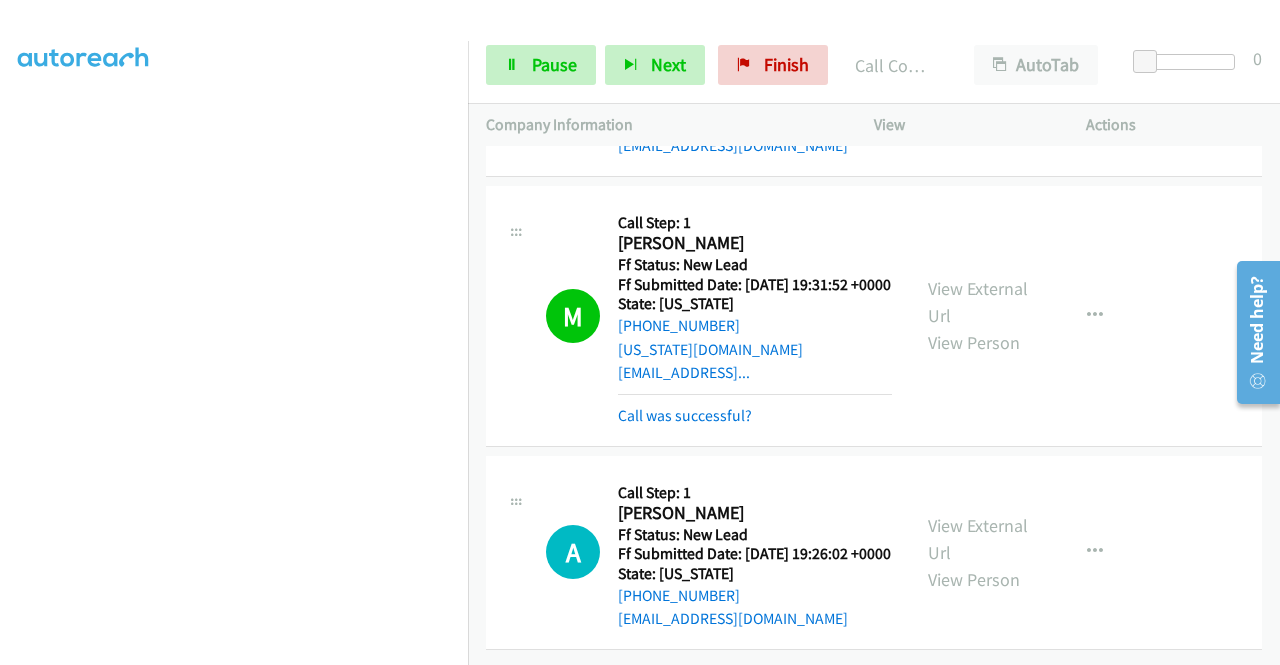 scroll, scrollTop: 724, scrollLeft: 0, axis: vertical 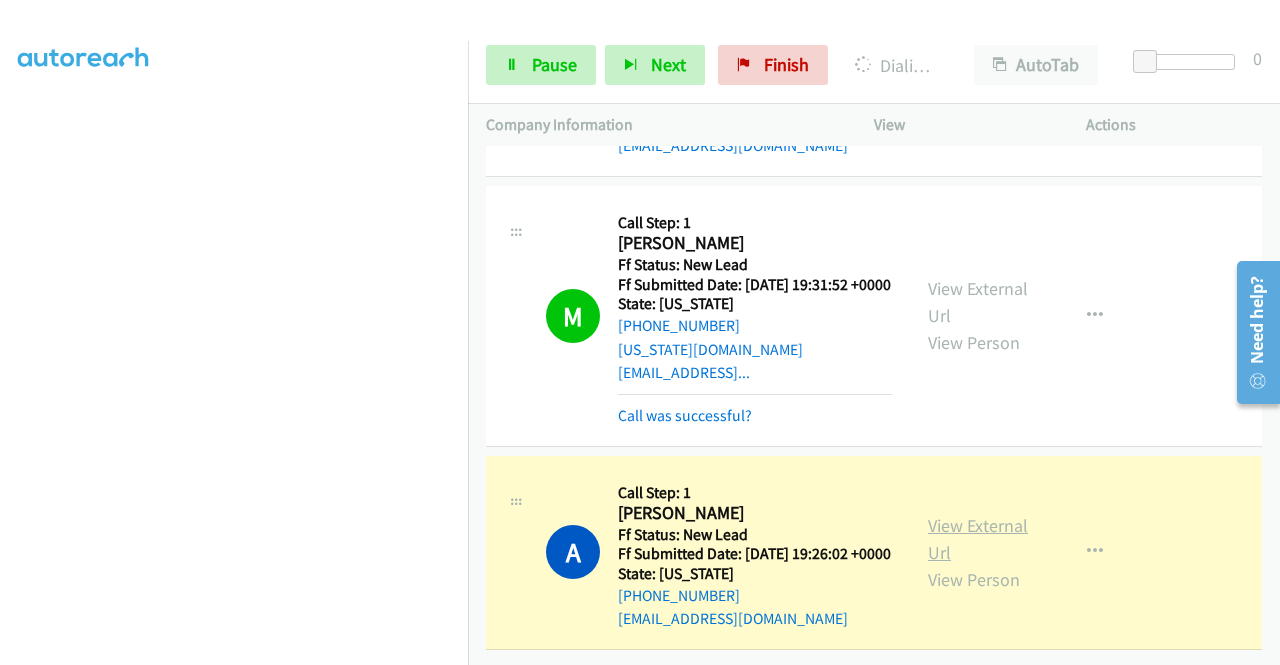 click on "View External Url" at bounding box center (978, 539) 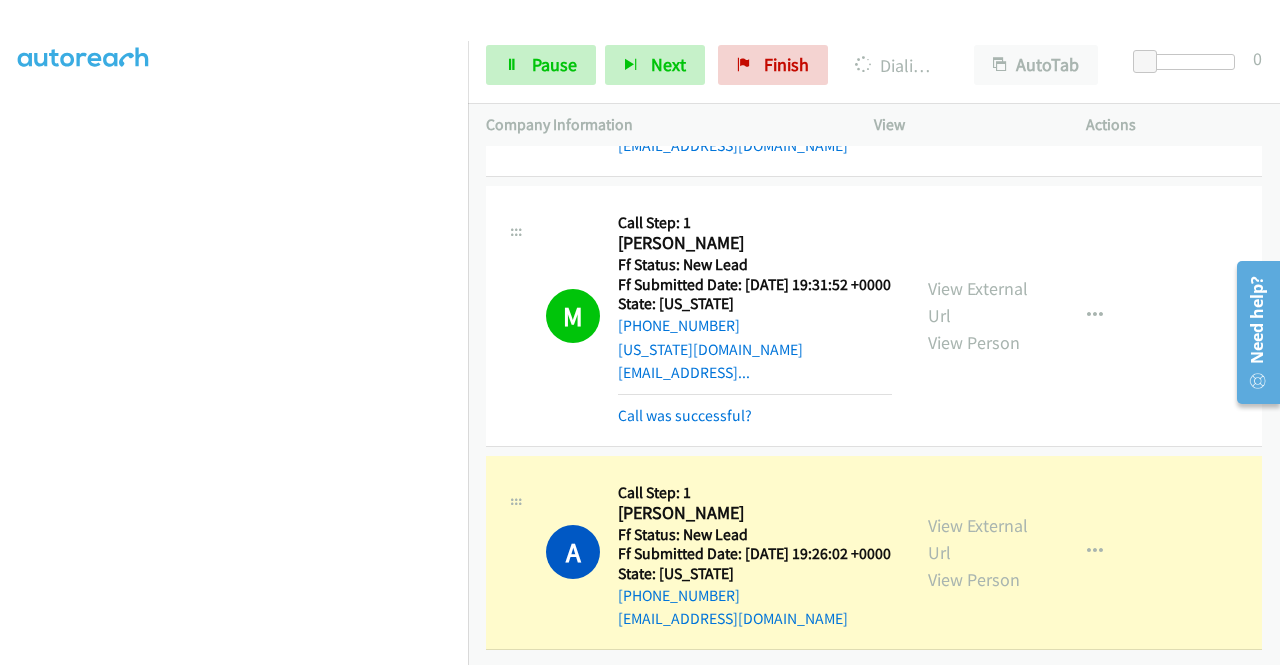 scroll, scrollTop: 724, scrollLeft: 0, axis: vertical 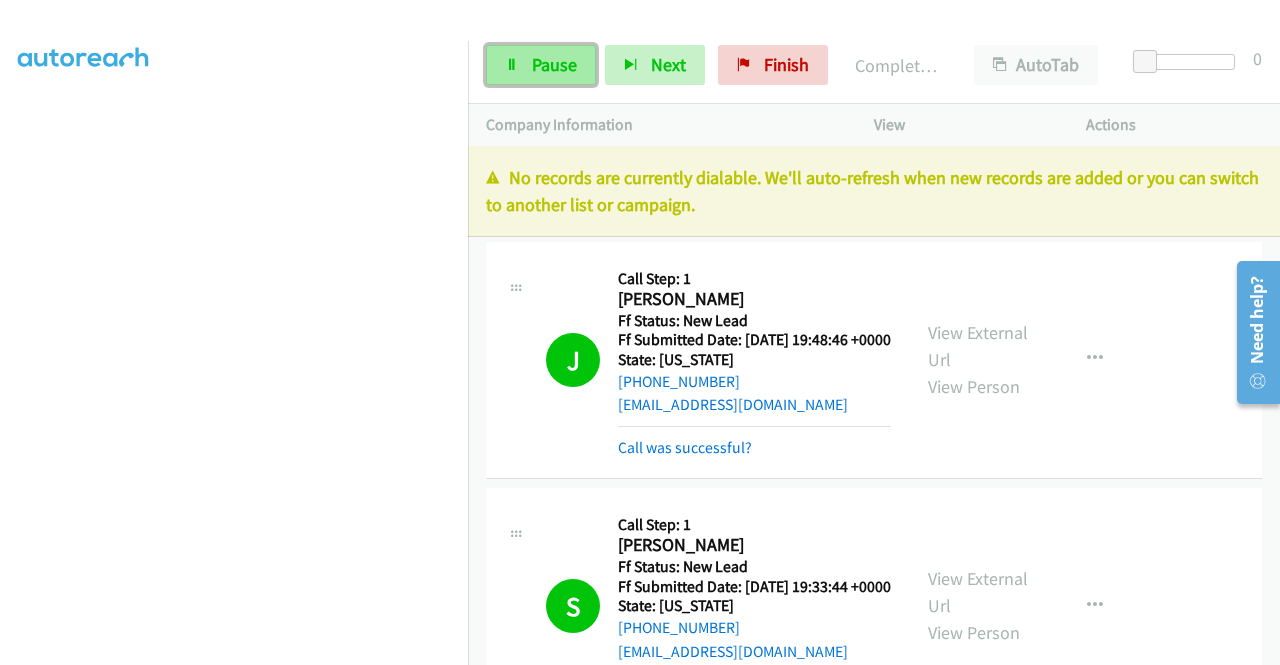click on "Pause" at bounding box center (541, 65) 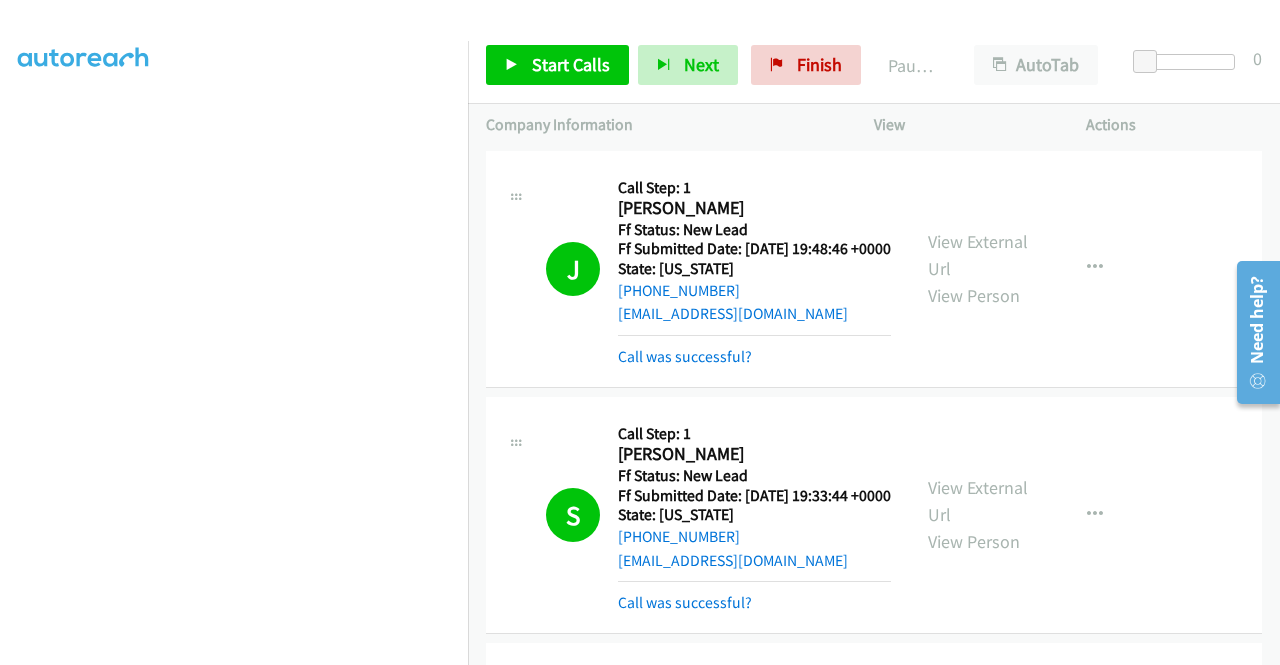 click on "Company Information
Info
Status
View
Actions" at bounding box center [874, 125] 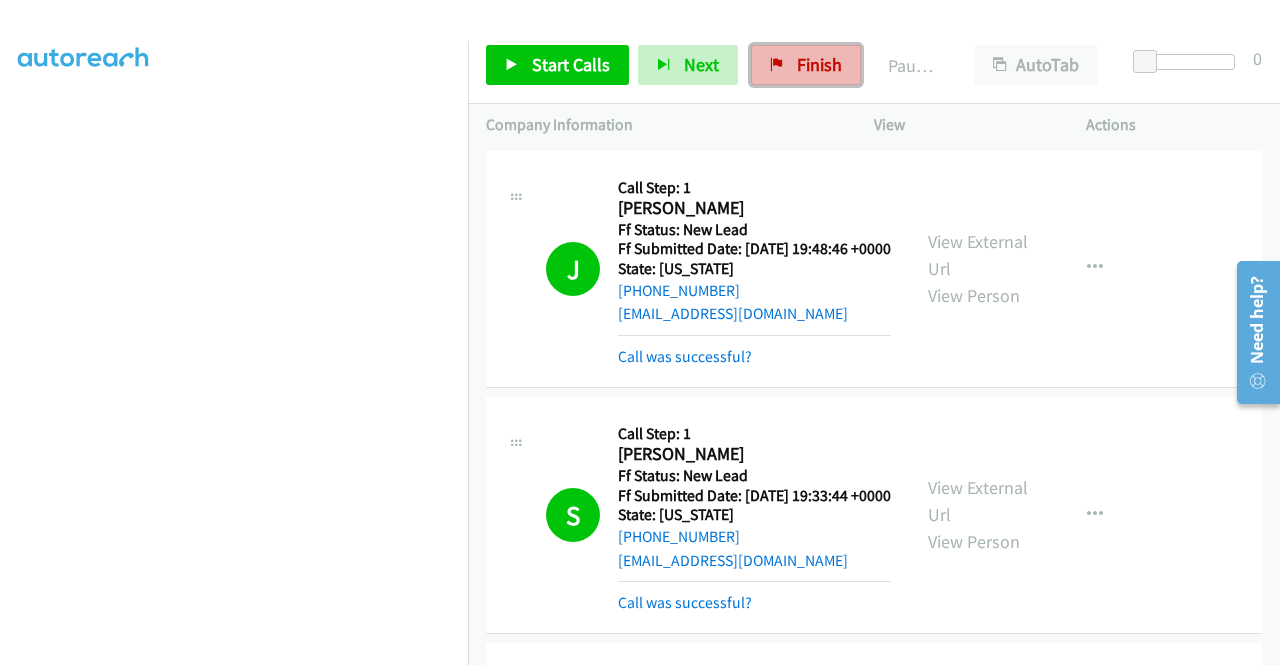 click on "Finish" at bounding box center (806, 65) 